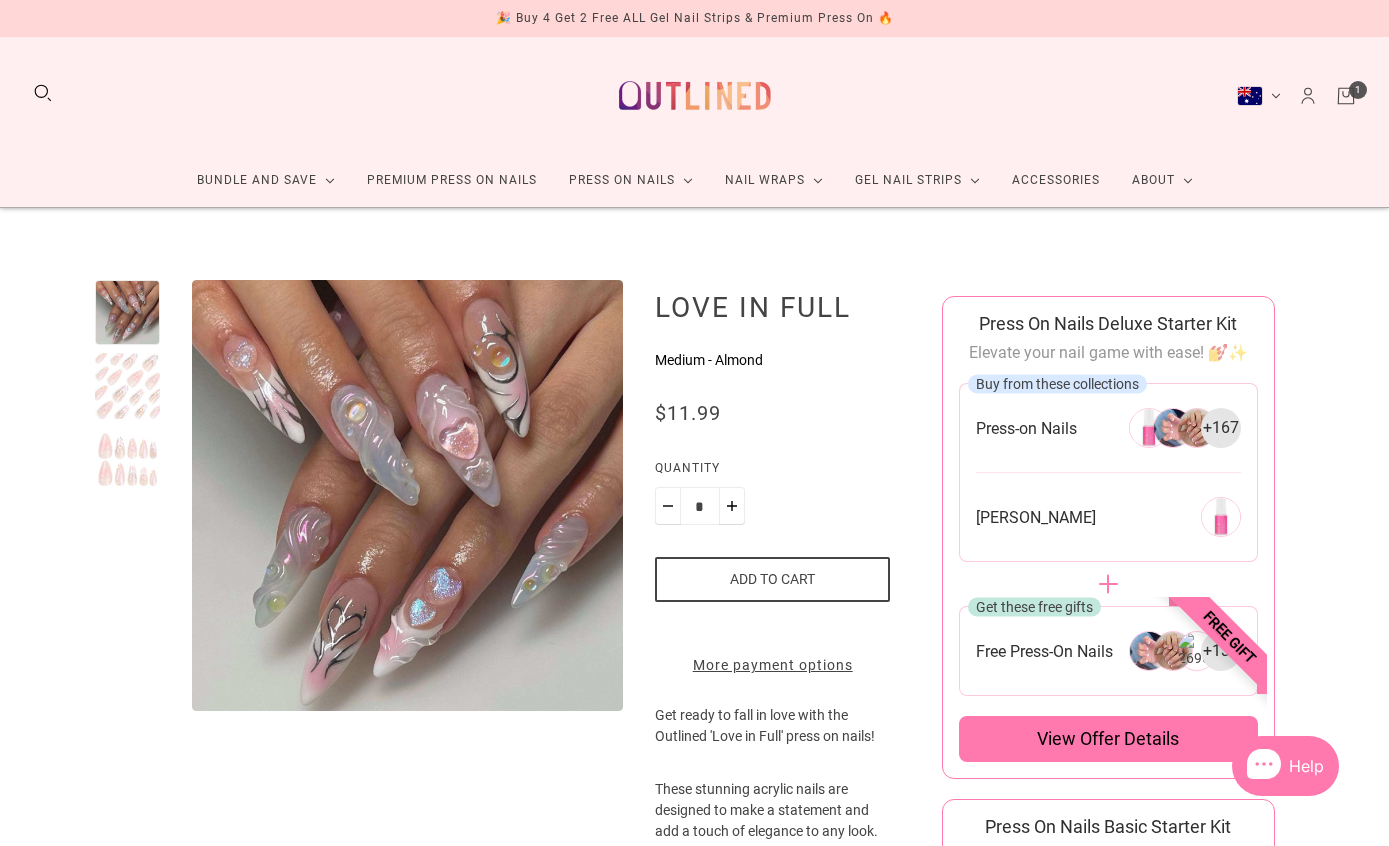 scroll, scrollTop: 0, scrollLeft: 0, axis: both 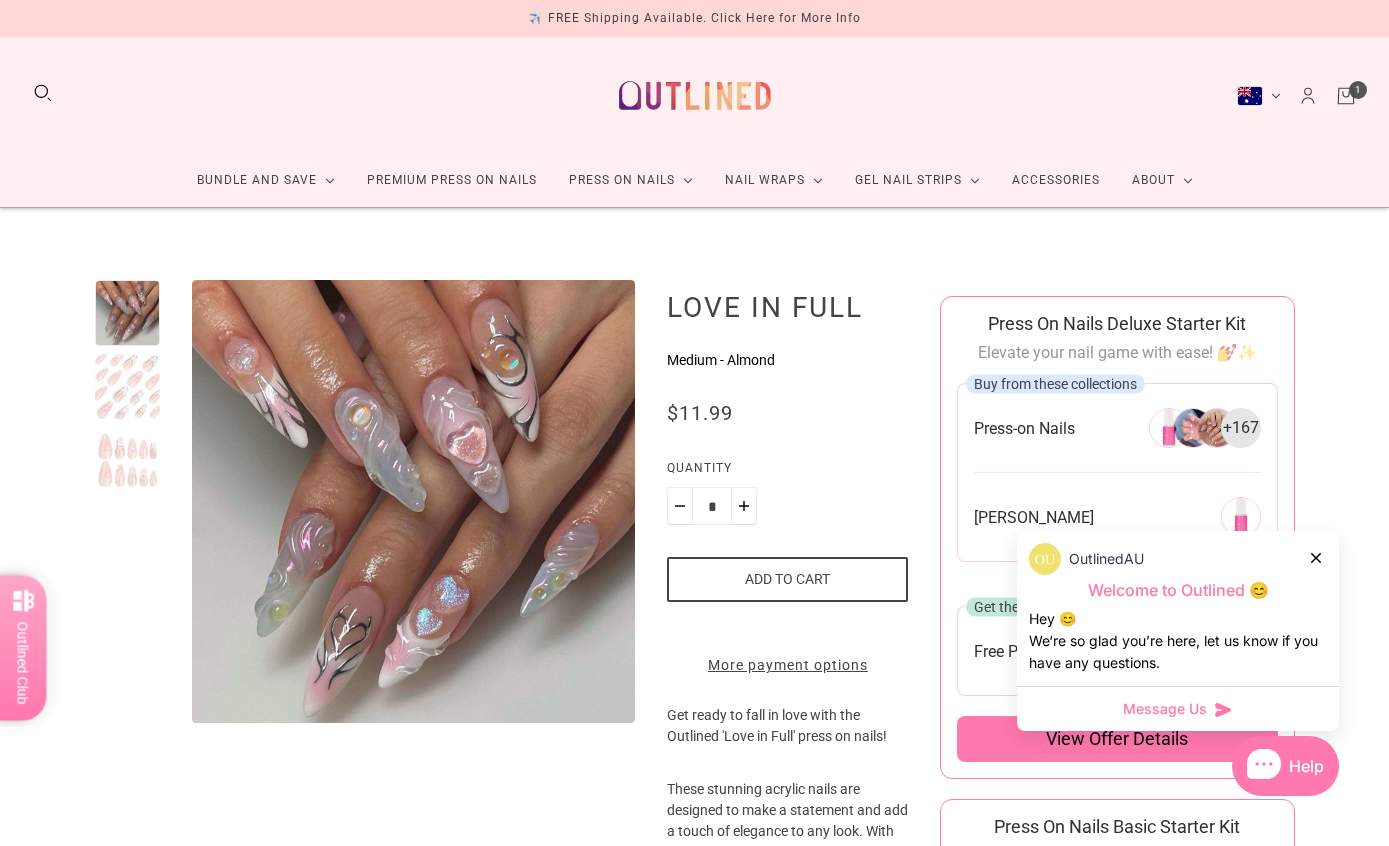 click at bounding box center [128, 387] 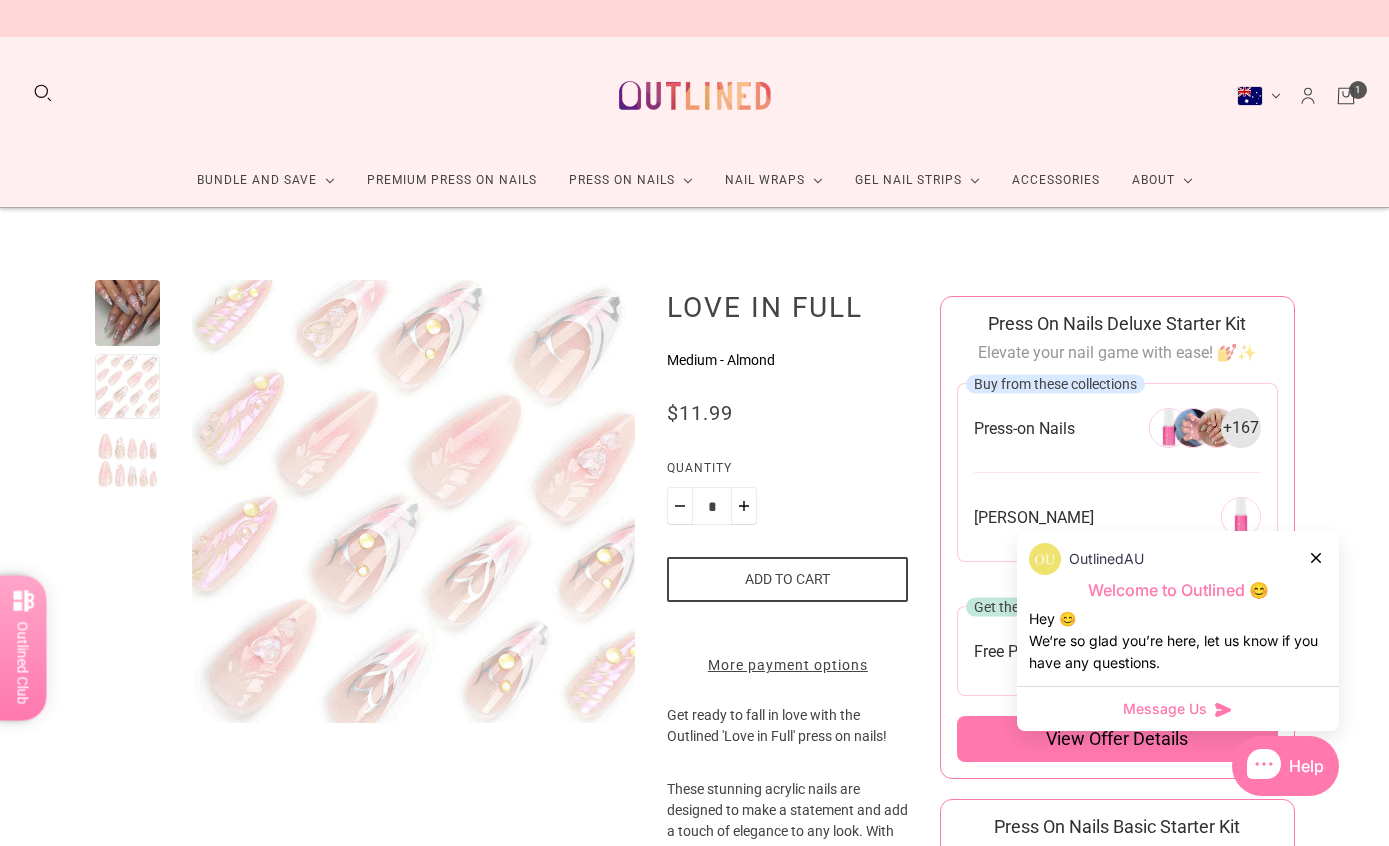 click at bounding box center (128, 313) 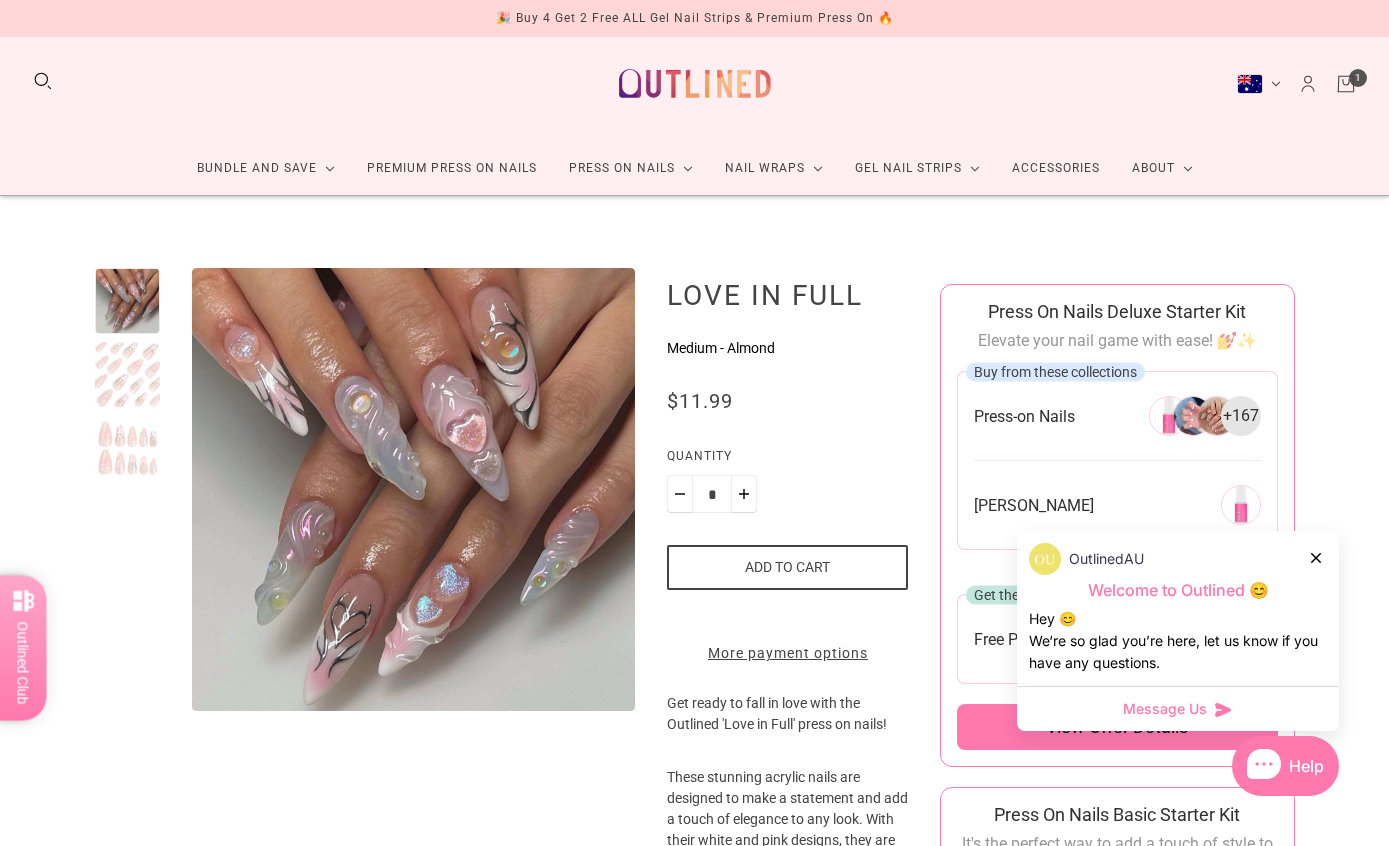 scroll, scrollTop: 0, scrollLeft: 0, axis: both 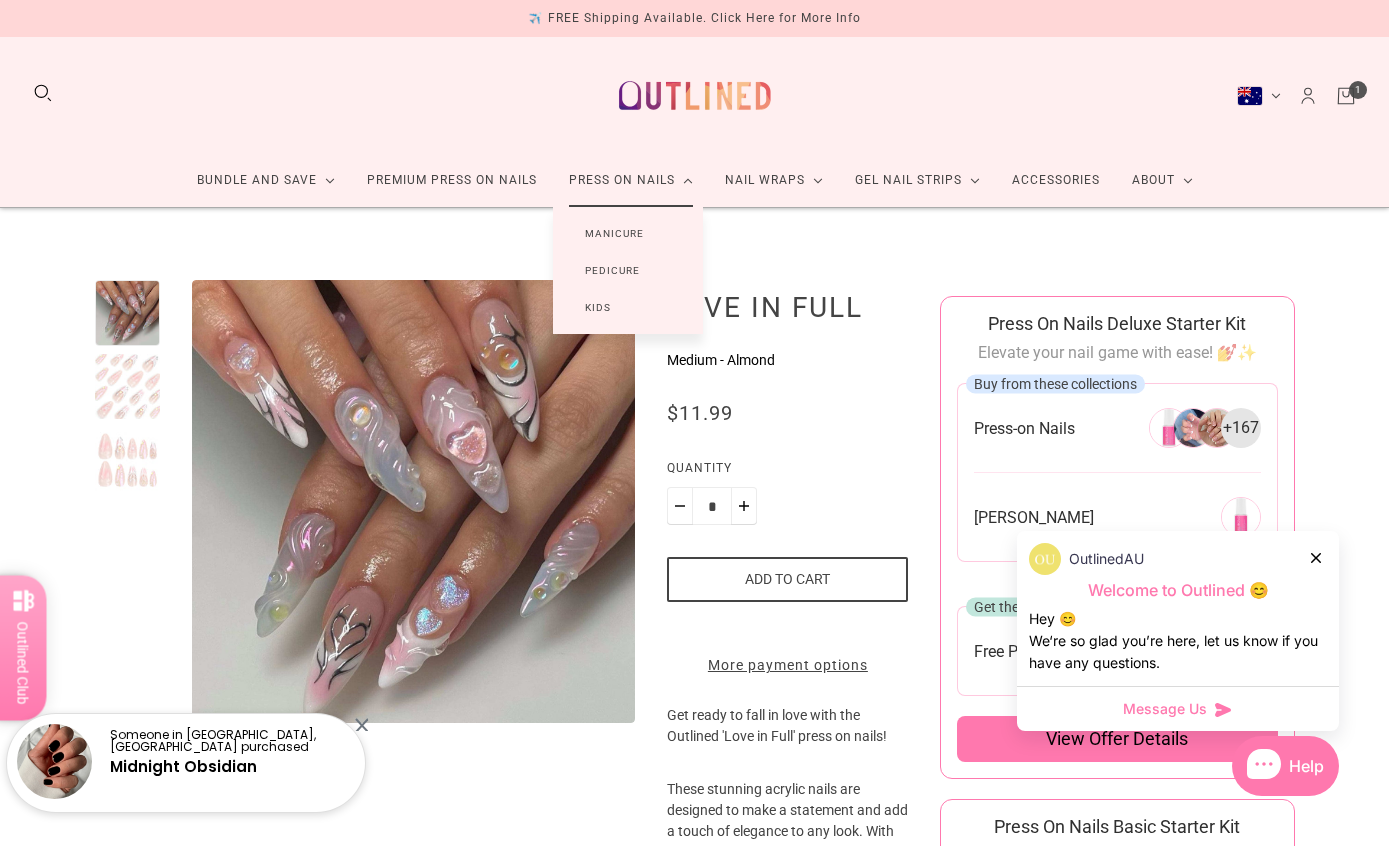 click on "Manicure" at bounding box center [614, 233] 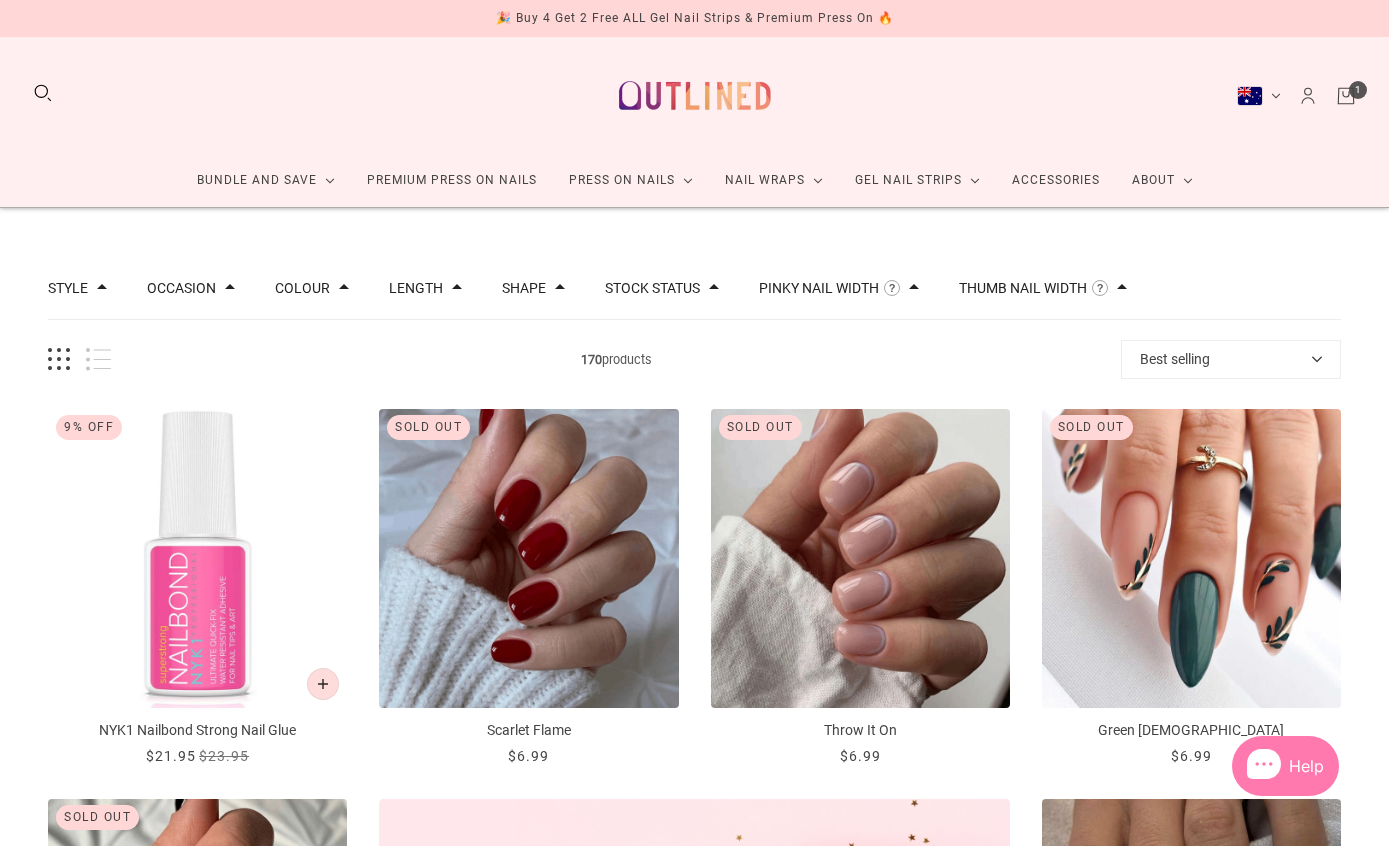 scroll, scrollTop: 0, scrollLeft: 0, axis: both 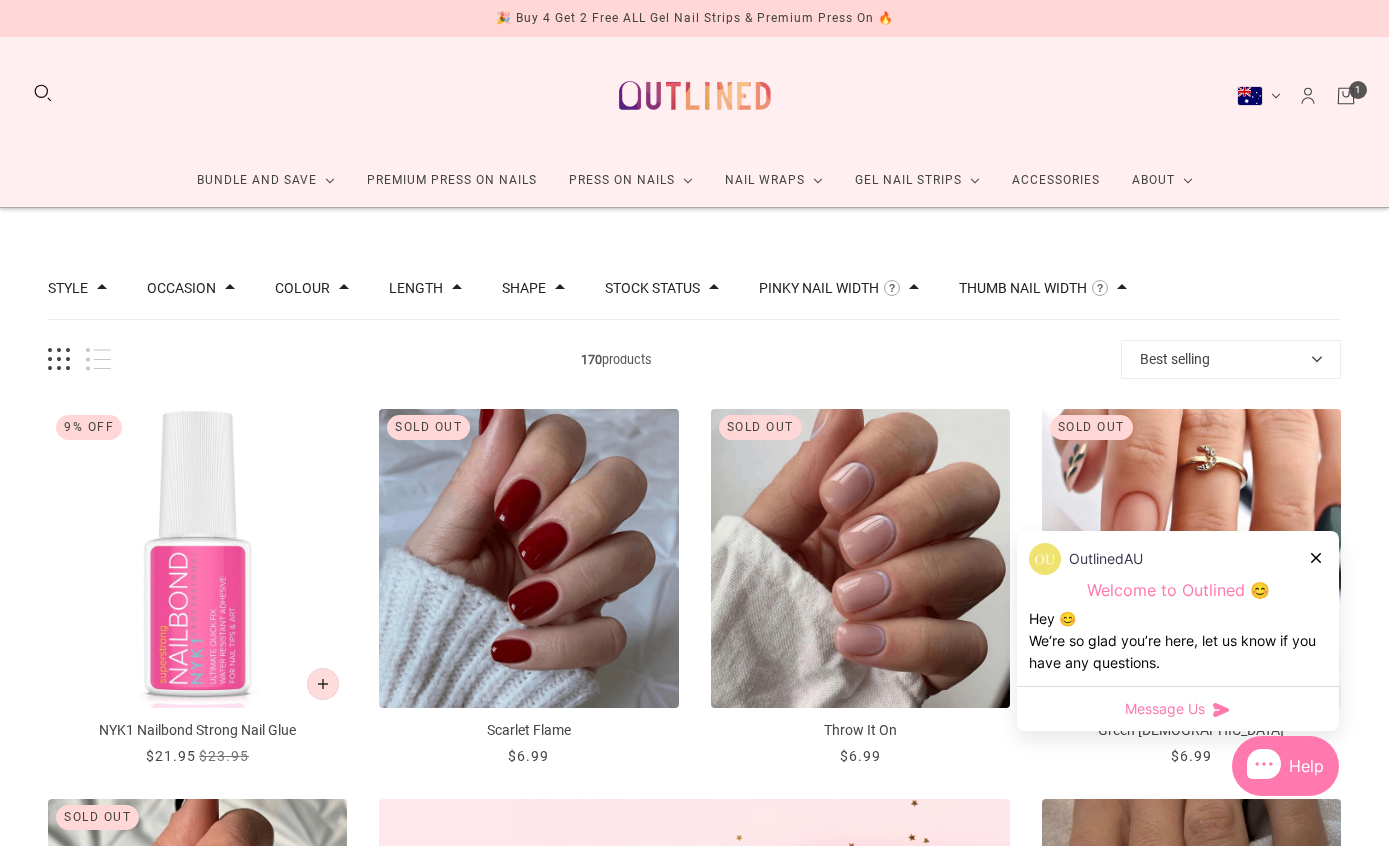click at bounding box center (1317, 557) 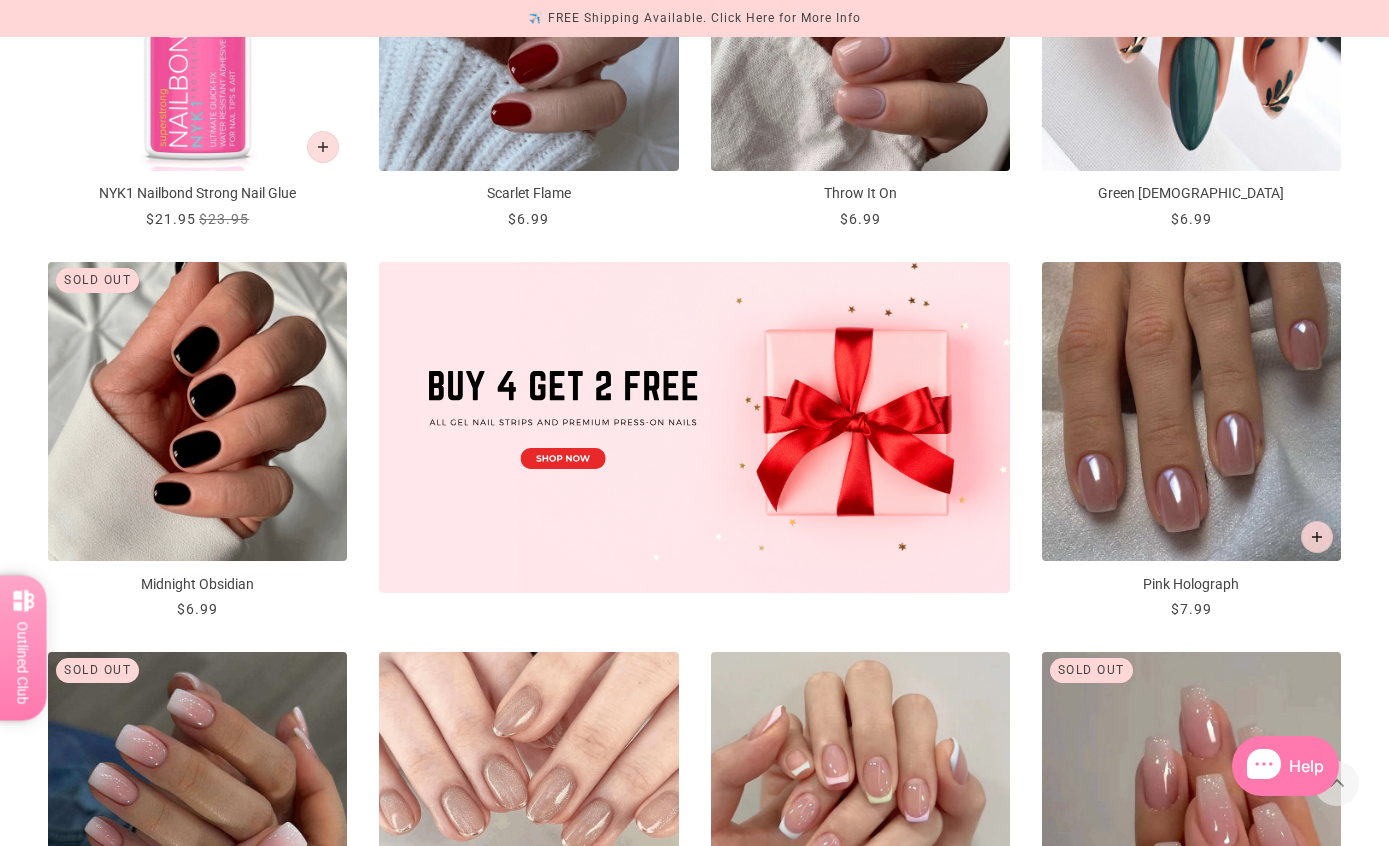 scroll, scrollTop: 538, scrollLeft: 0, axis: vertical 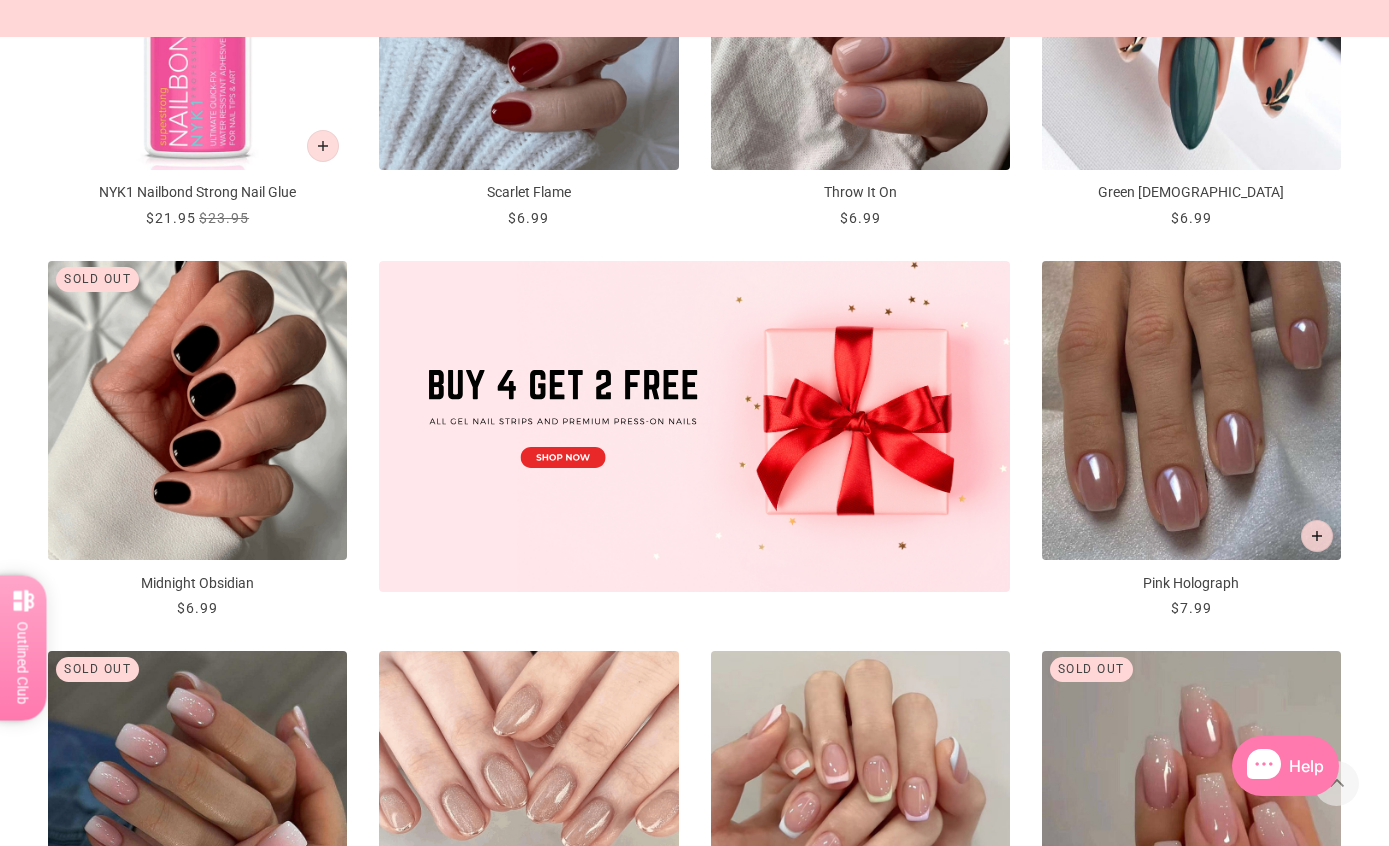click at bounding box center (1191, 410) 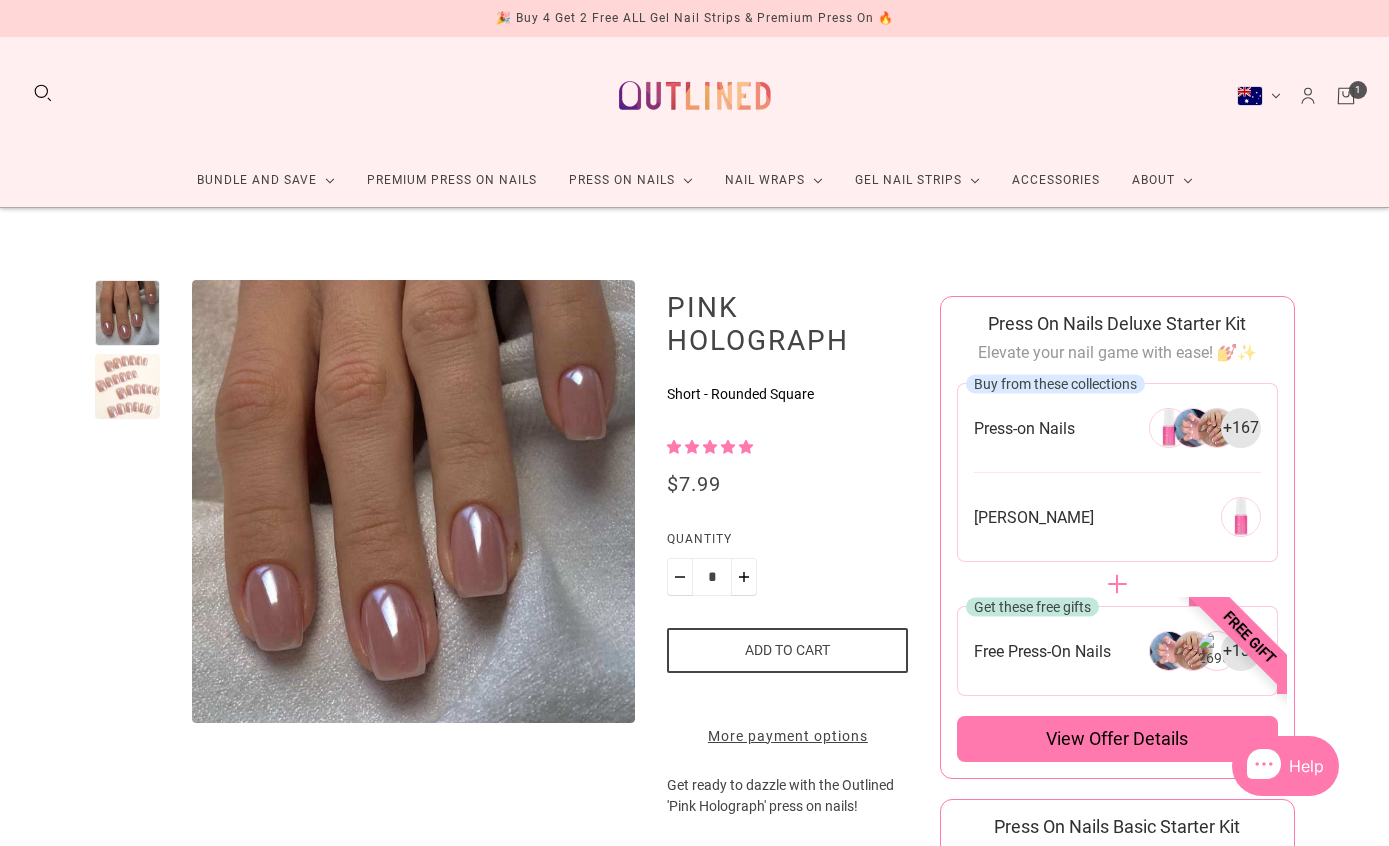 scroll, scrollTop: 0, scrollLeft: 0, axis: both 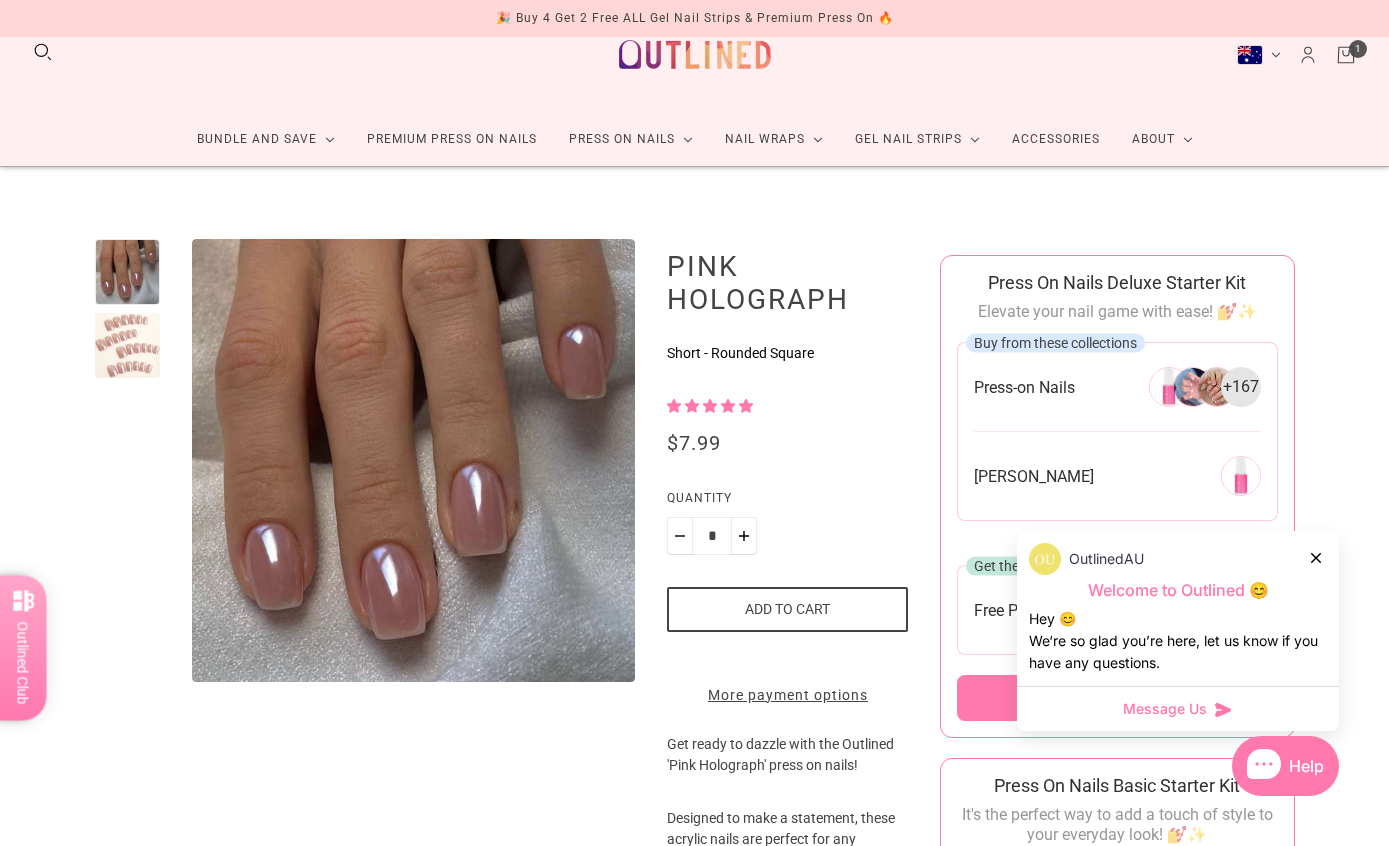 click at bounding box center [1317, 557] 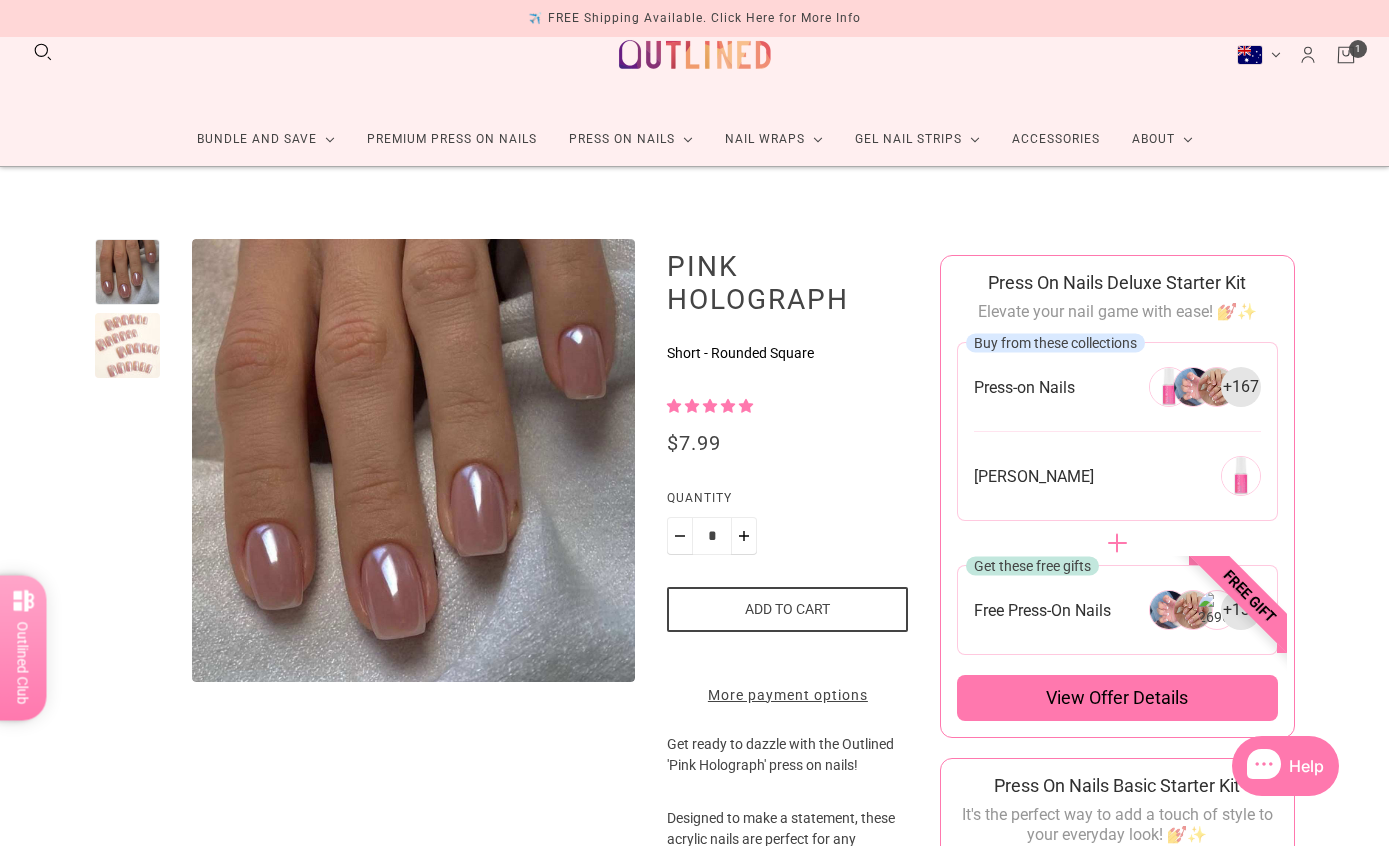 click at bounding box center [128, 346] 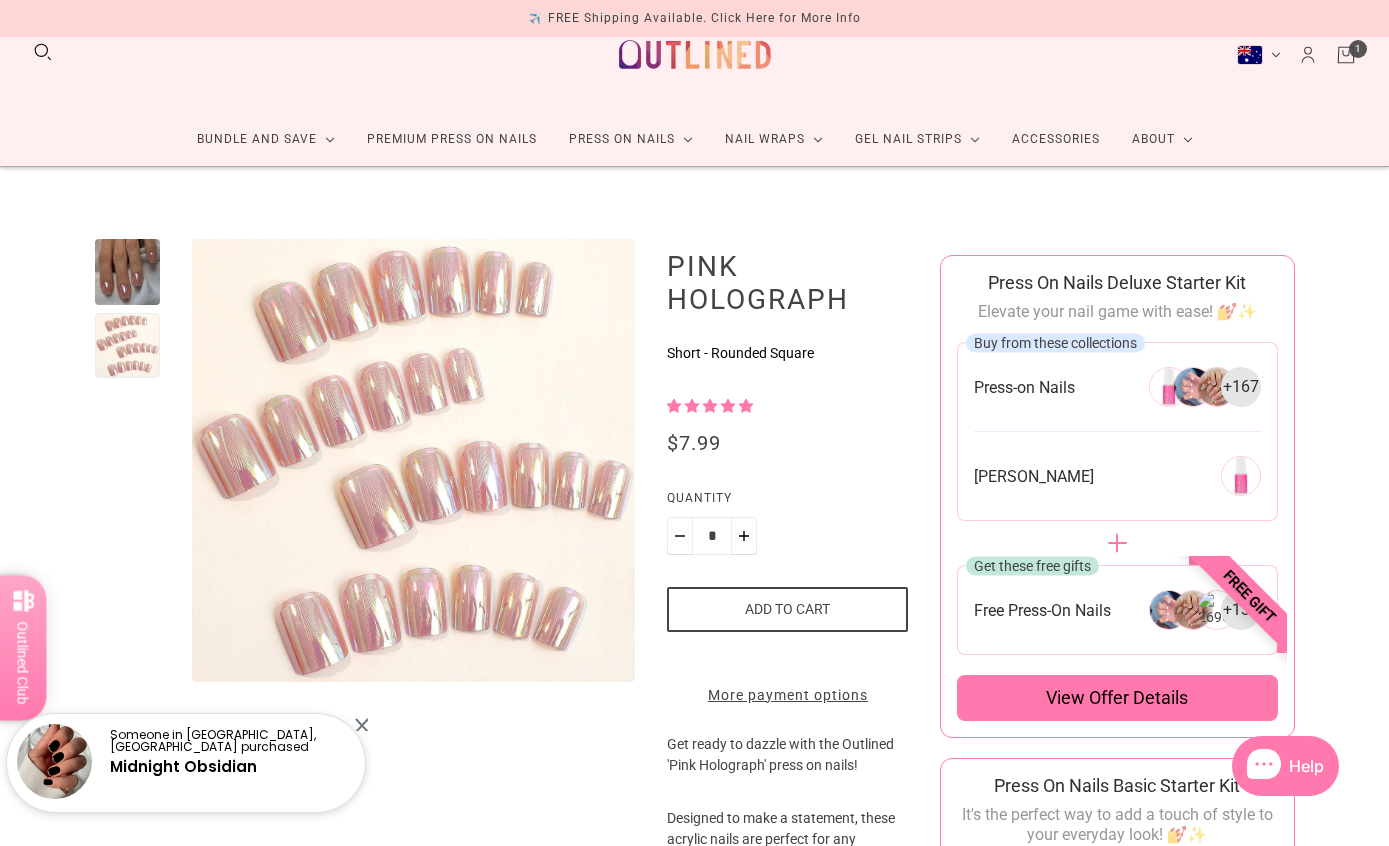 click on "Add to cart" at bounding box center [787, 609] 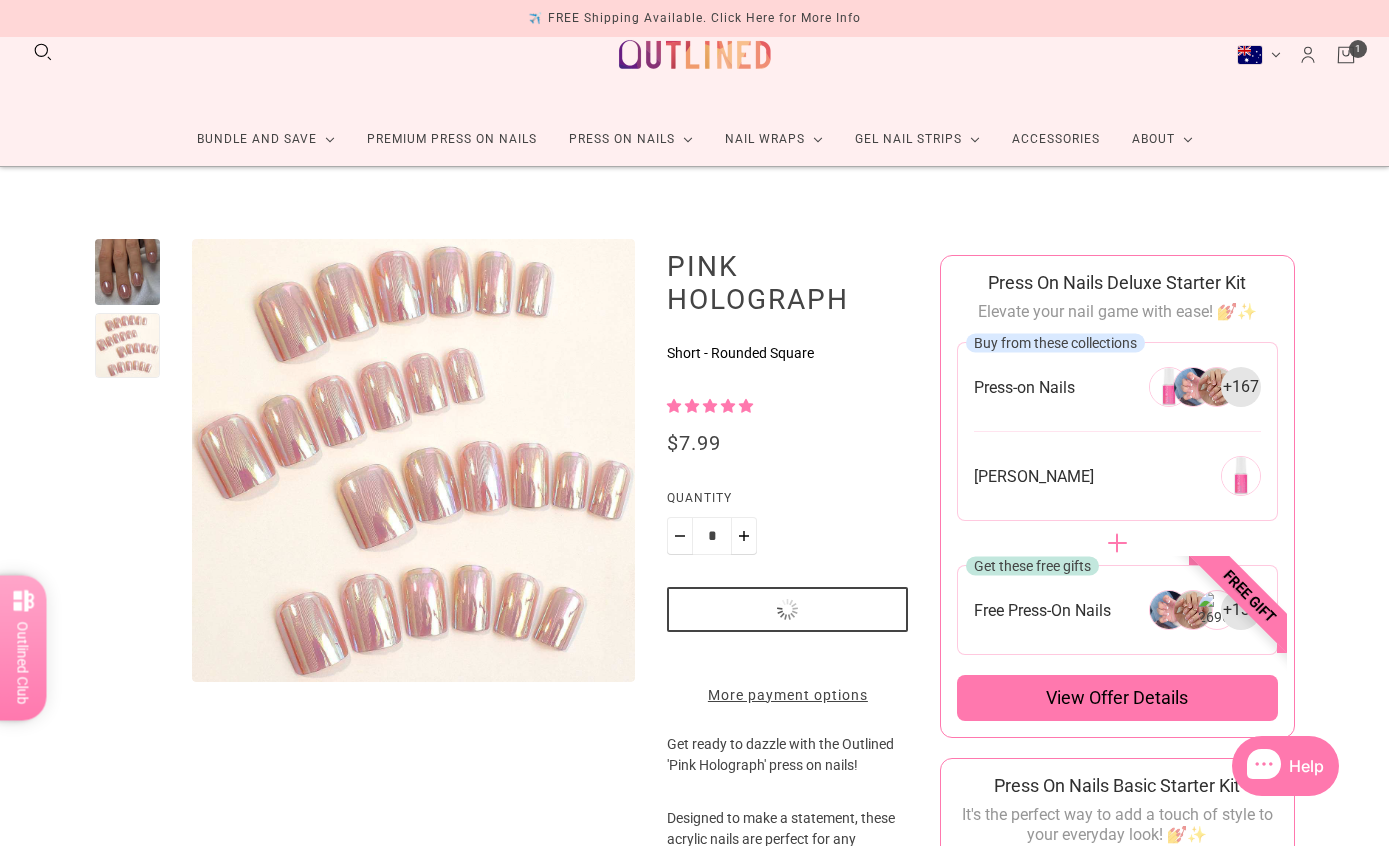 scroll, scrollTop: 121, scrollLeft: 0, axis: vertical 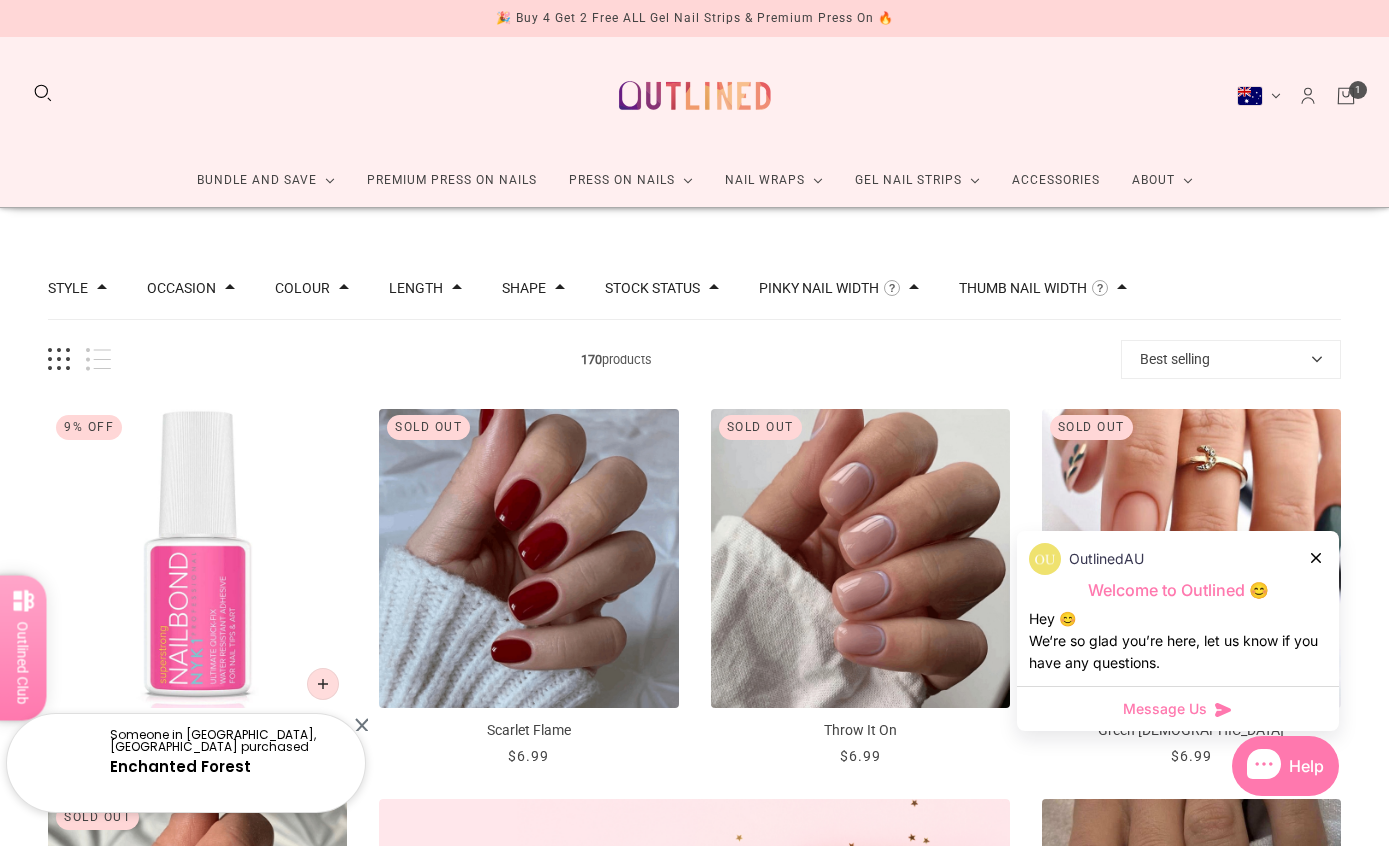 click at bounding box center (98, 359) 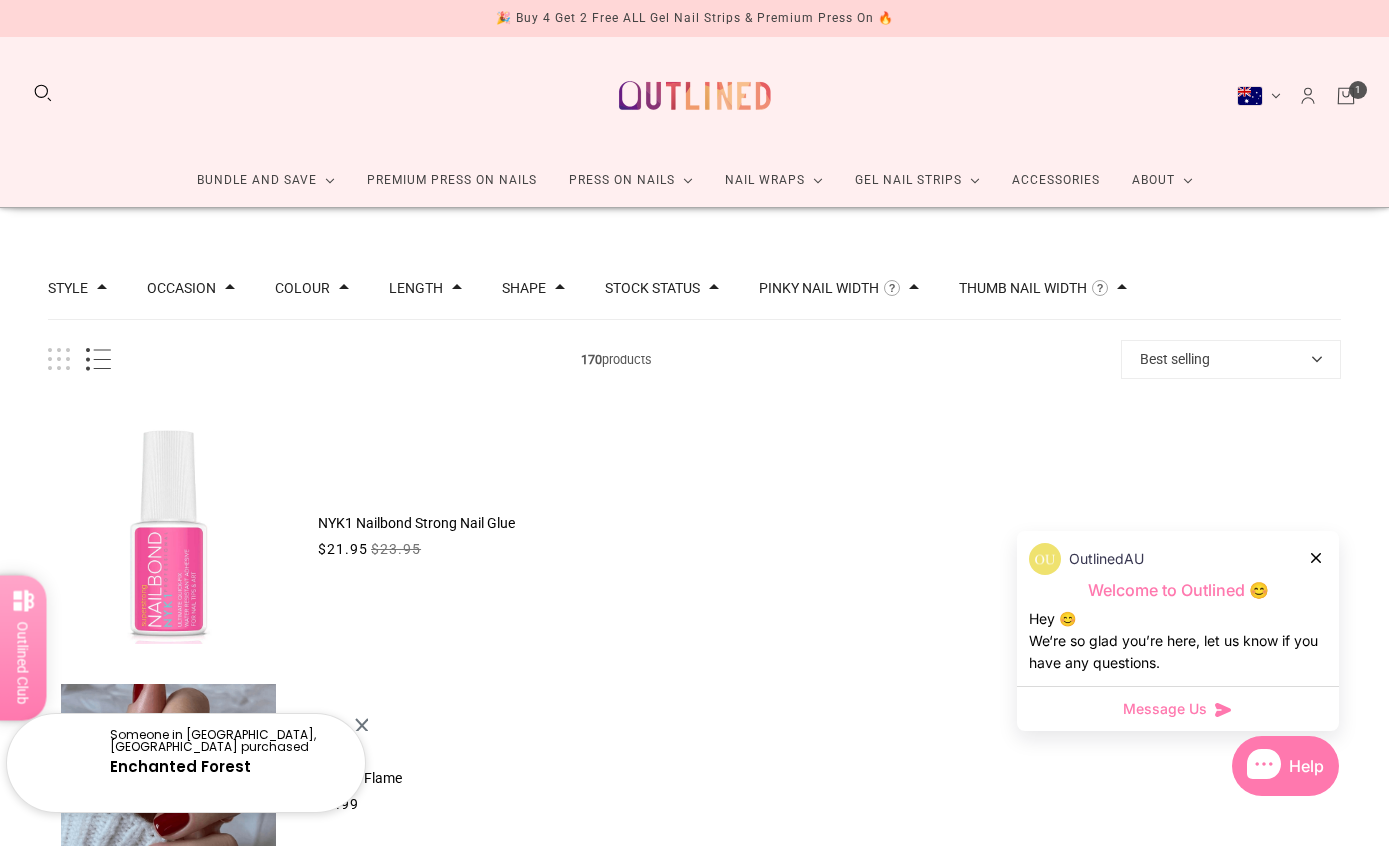 click at bounding box center (98, 359) 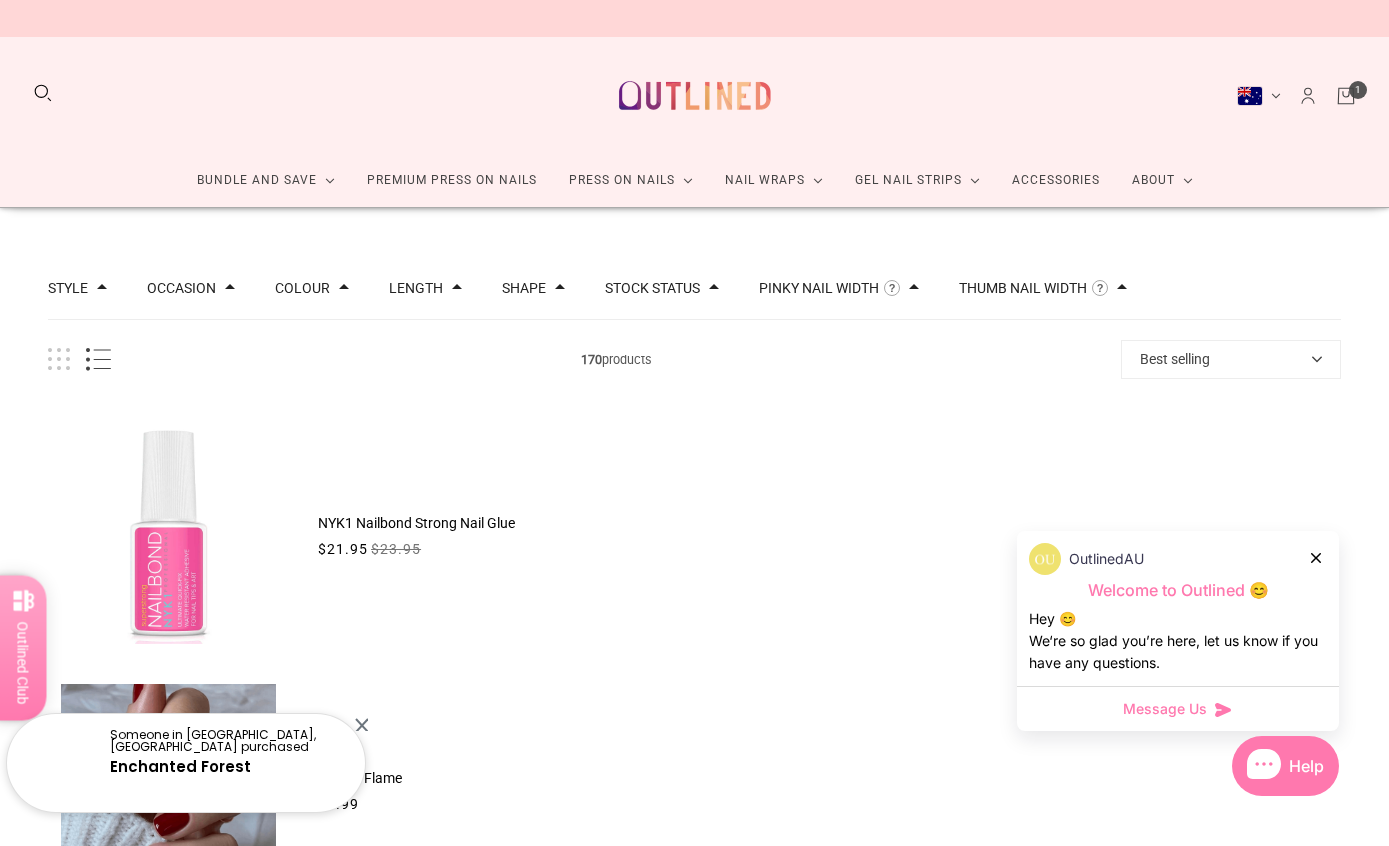 click at bounding box center (59, 359) 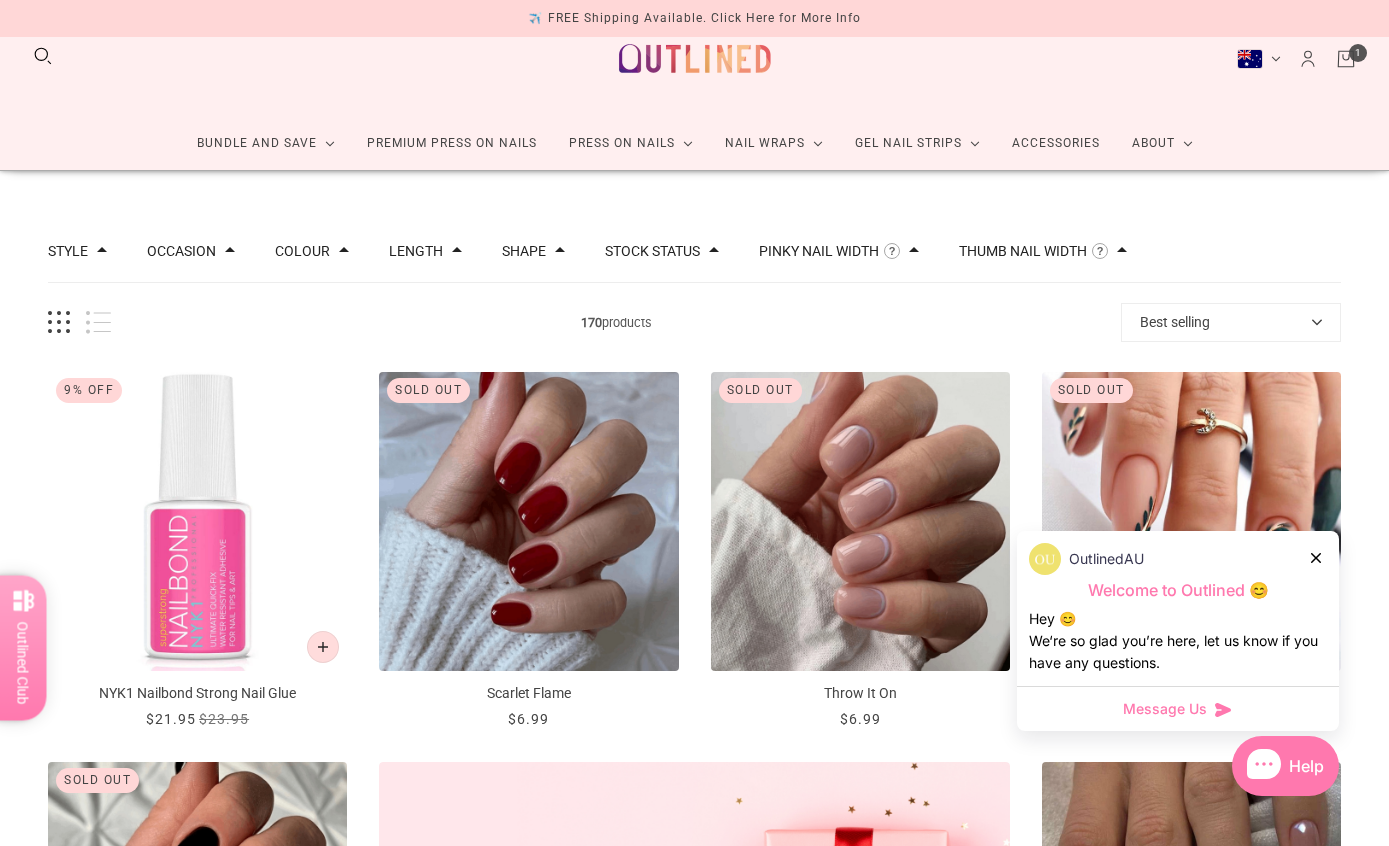 scroll, scrollTop: 43, scrollLeft: 0, axis: vertical 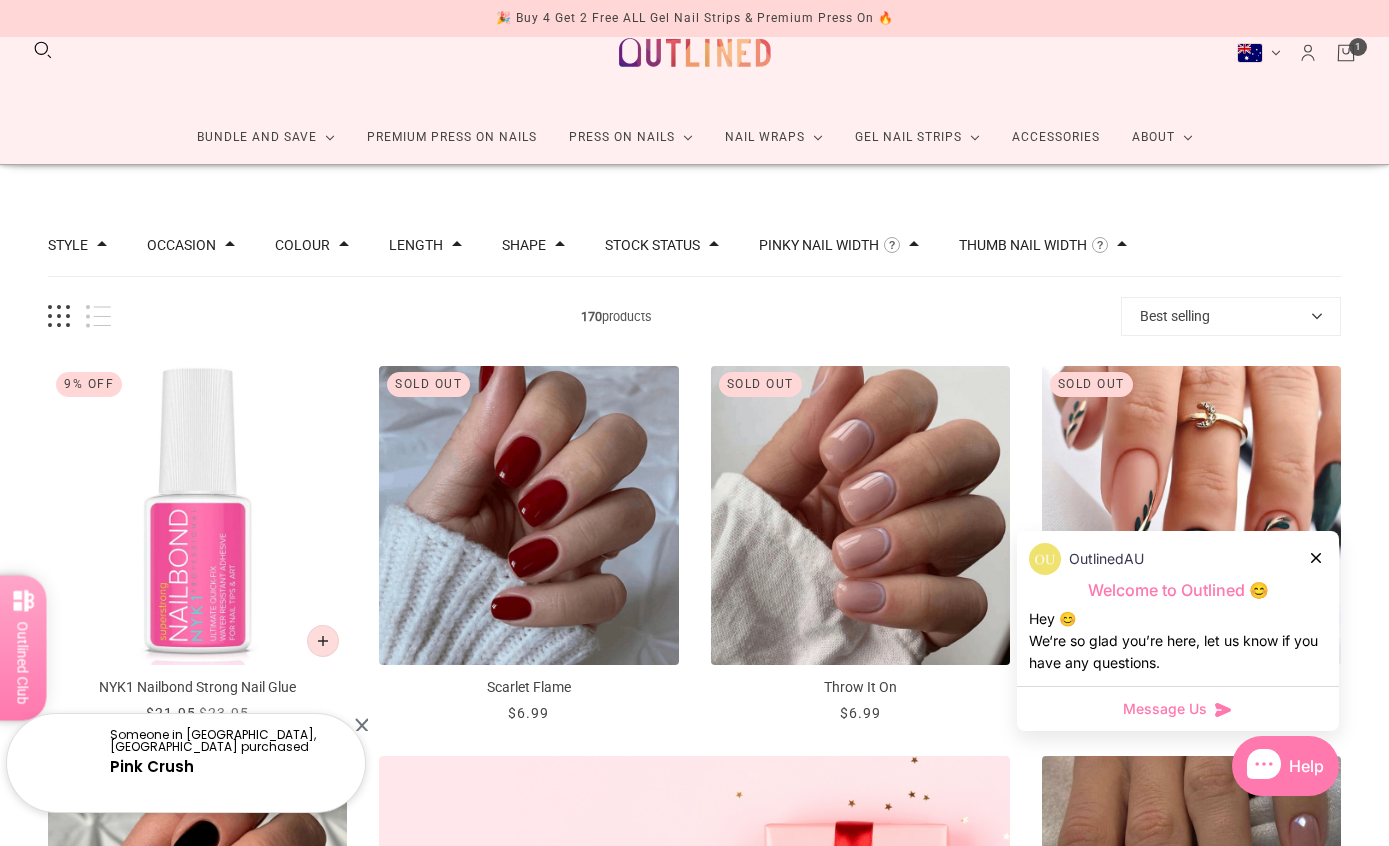 click 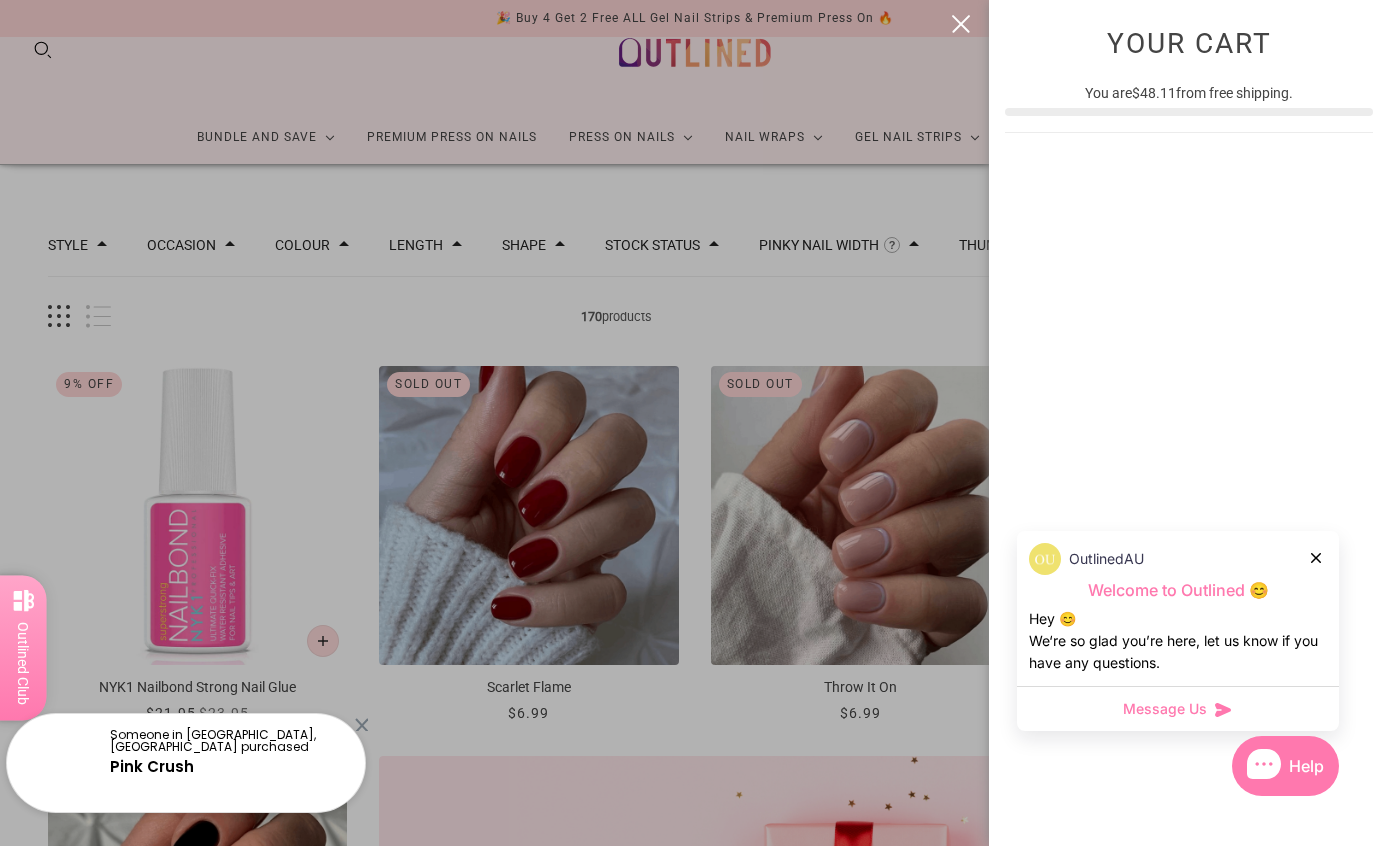 scroll, scrollTop: 0, scrollLeft: 0, axis: both 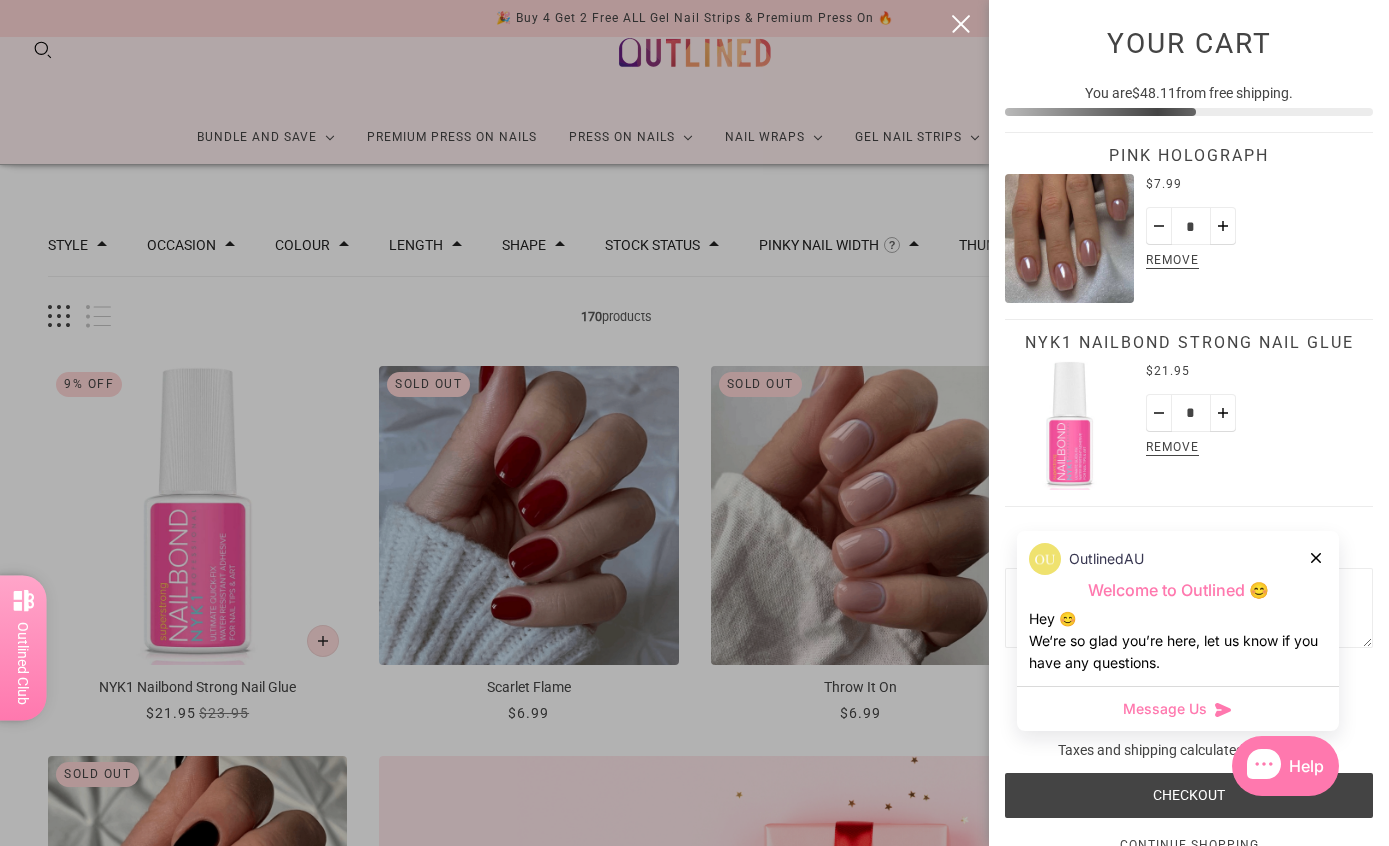 click on "Remove" at bounding box center [1172, 448] 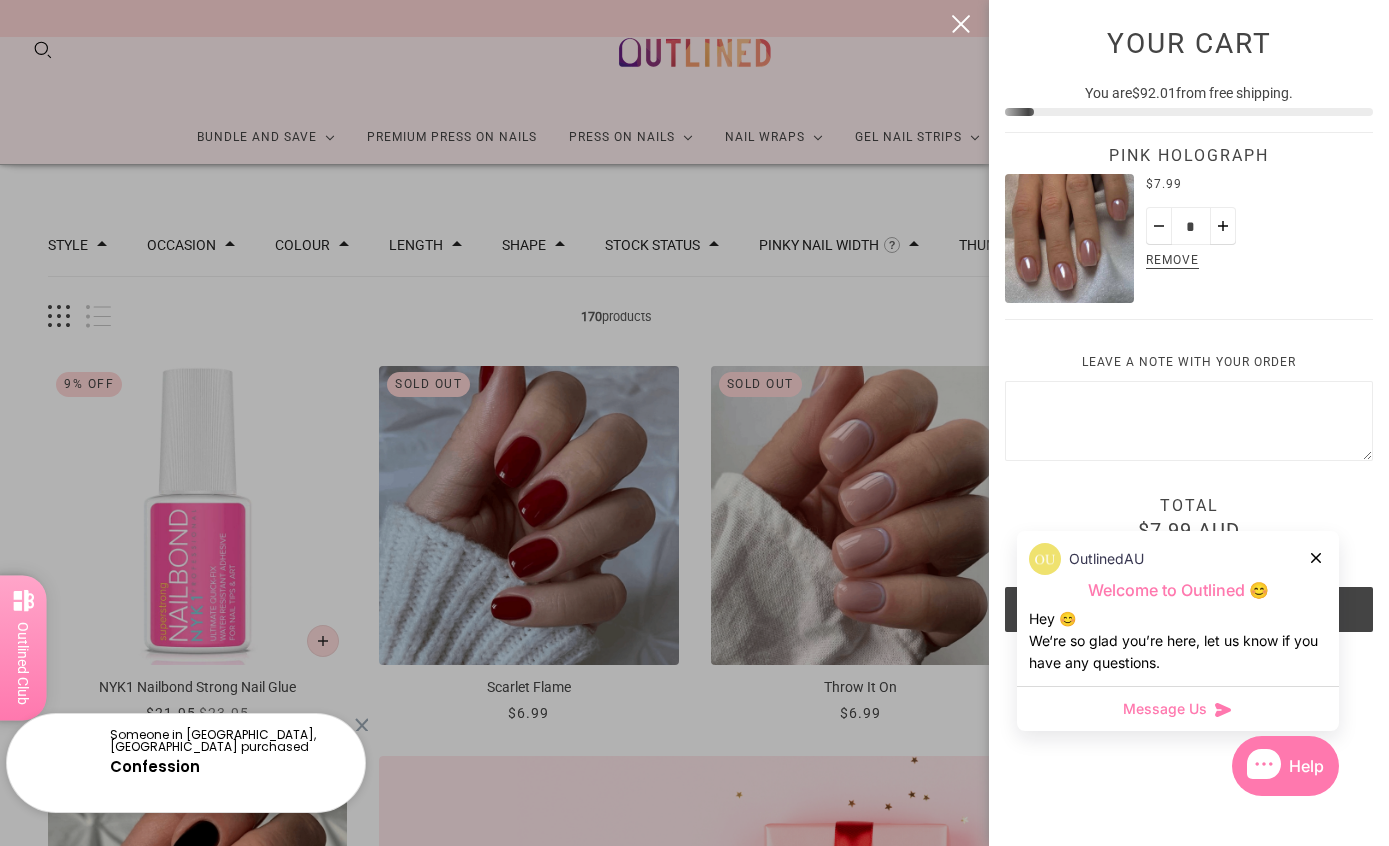 scroll, scrollTop: 30, scrollLeft: 0, axis: vertical 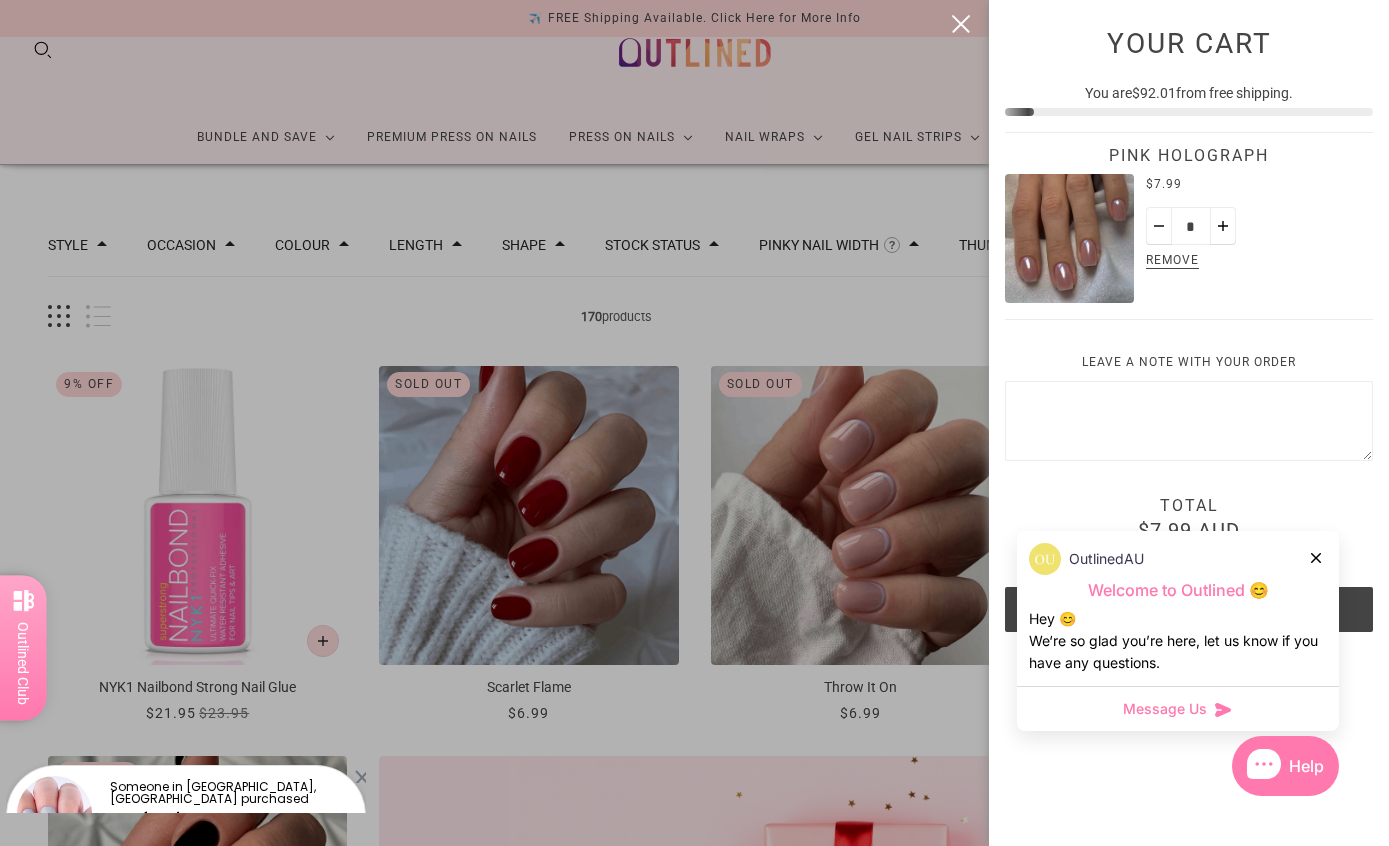 click on "Remove" at bounding box center [1172, 261] 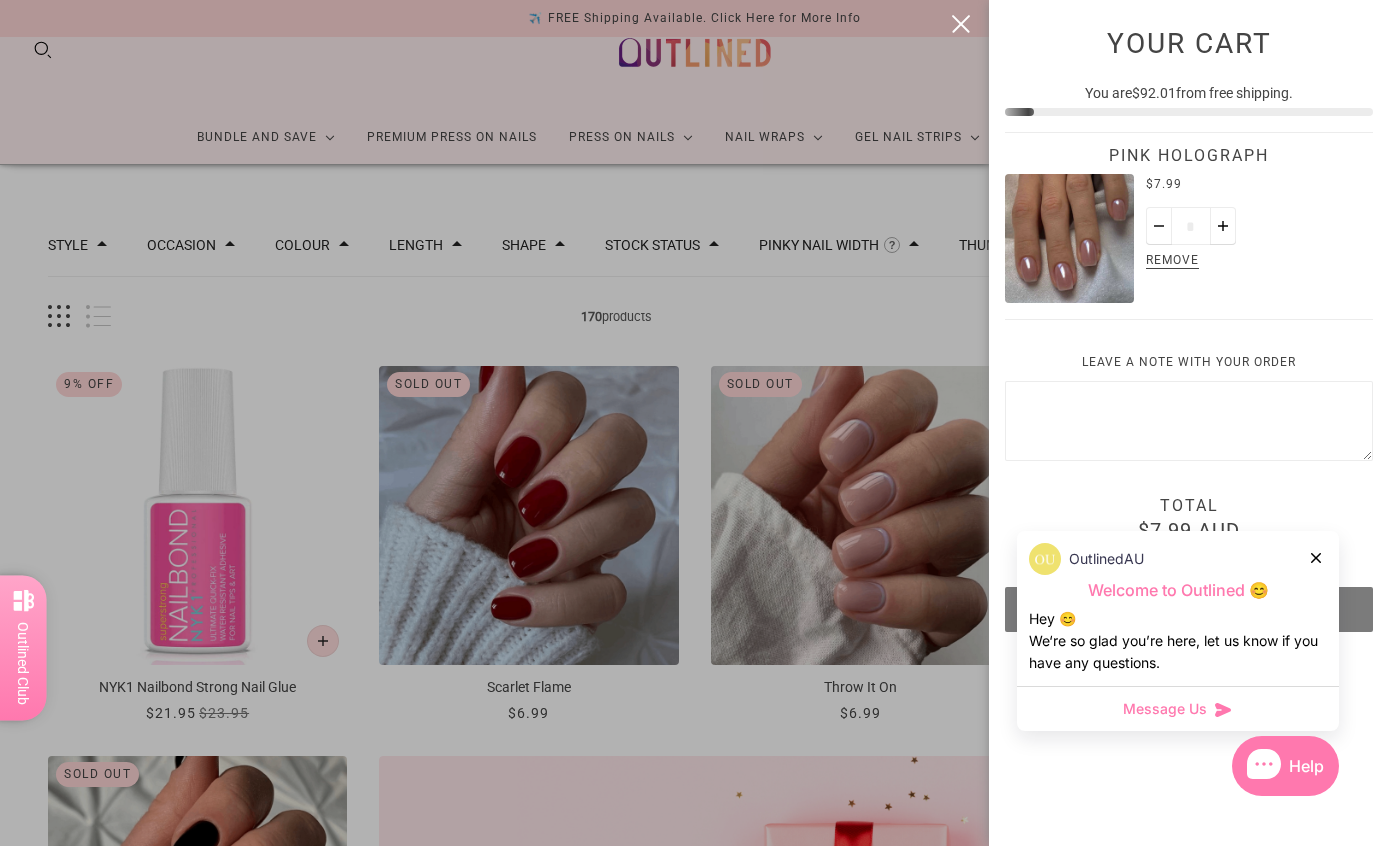 scroll, scrollTop: 0, scrollLeft: 0, axis: both 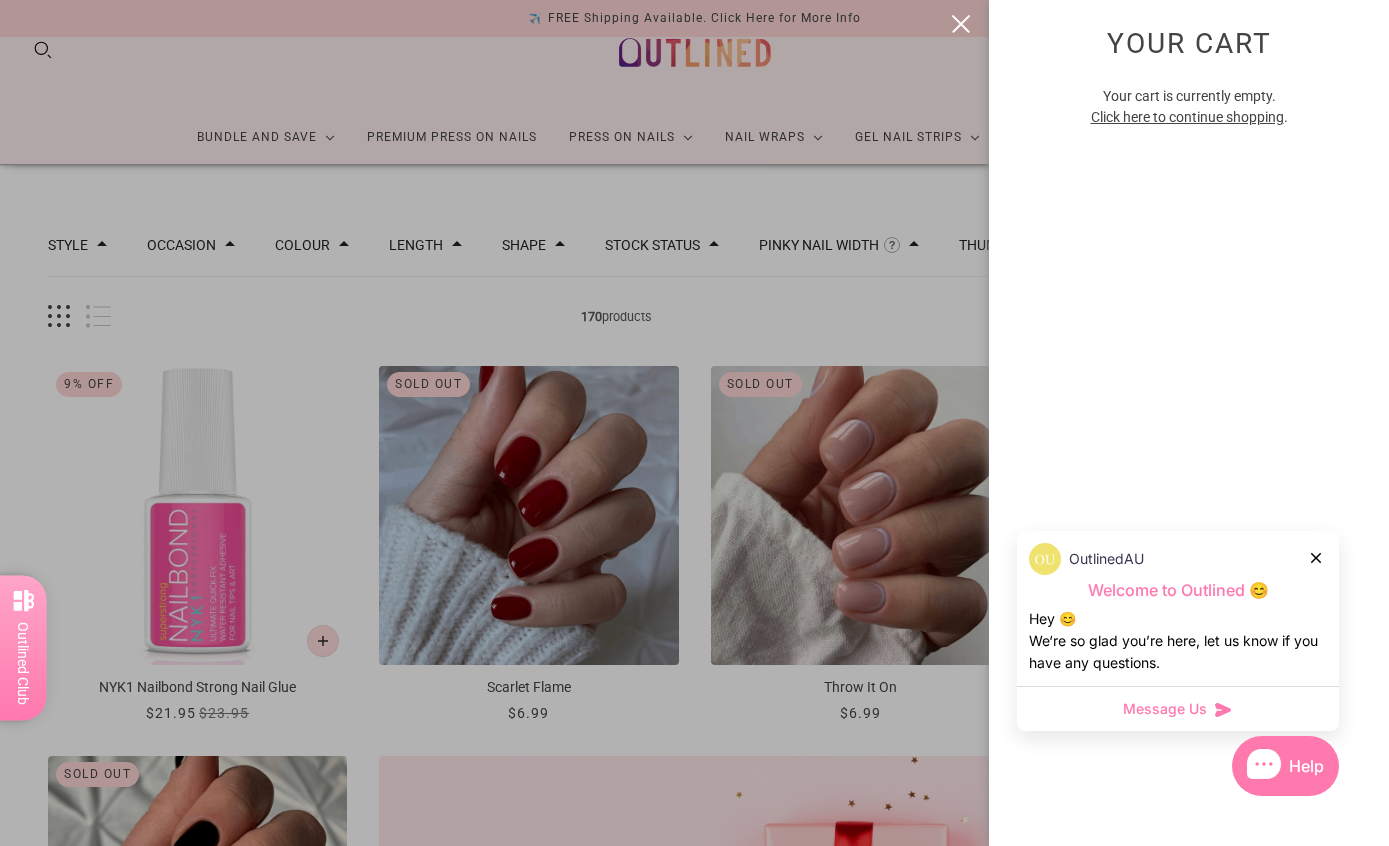 click at bounding box center (694, 423) 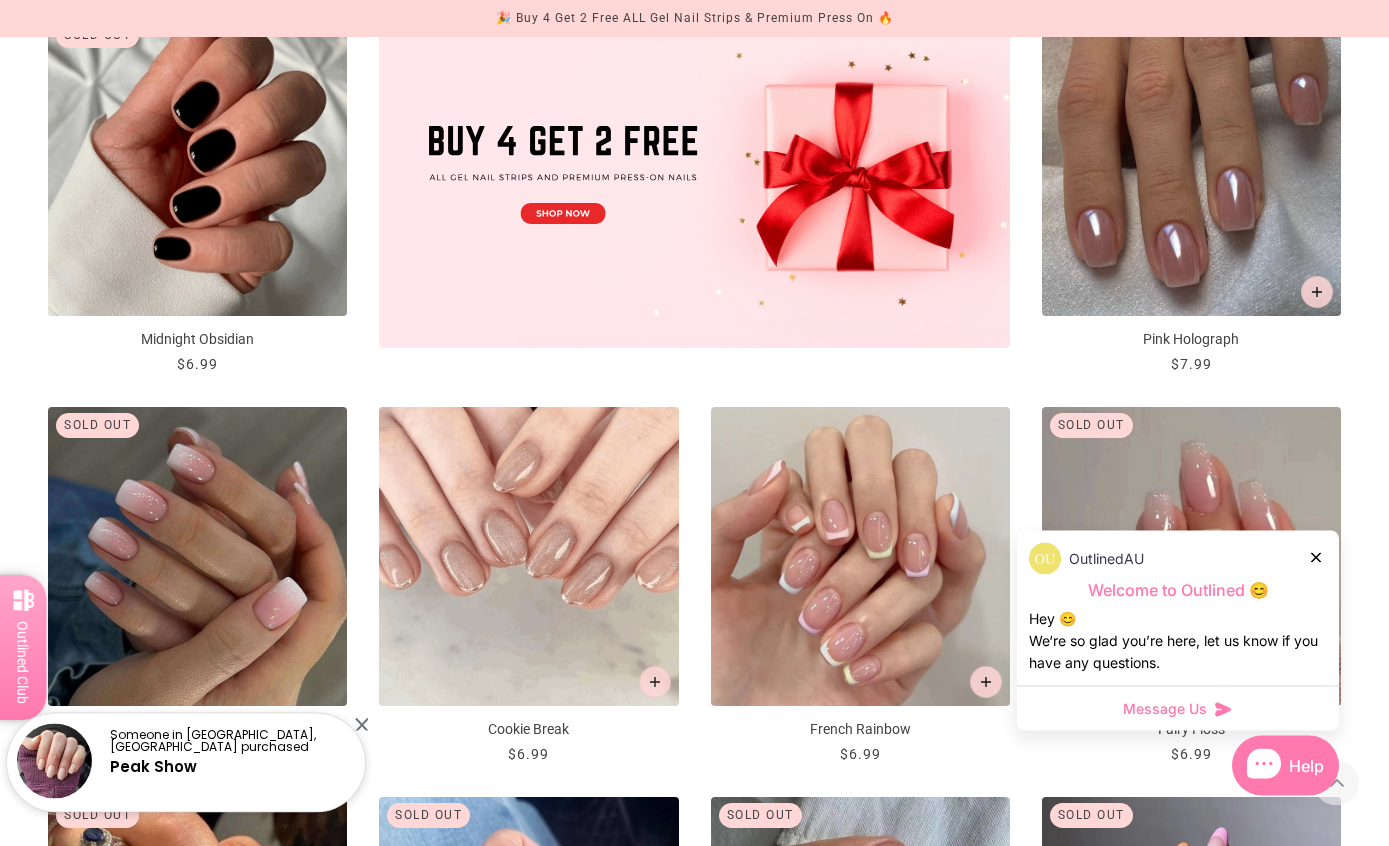 scroll, scrollTop: 782, scrollLeft: 0, axis: vertical 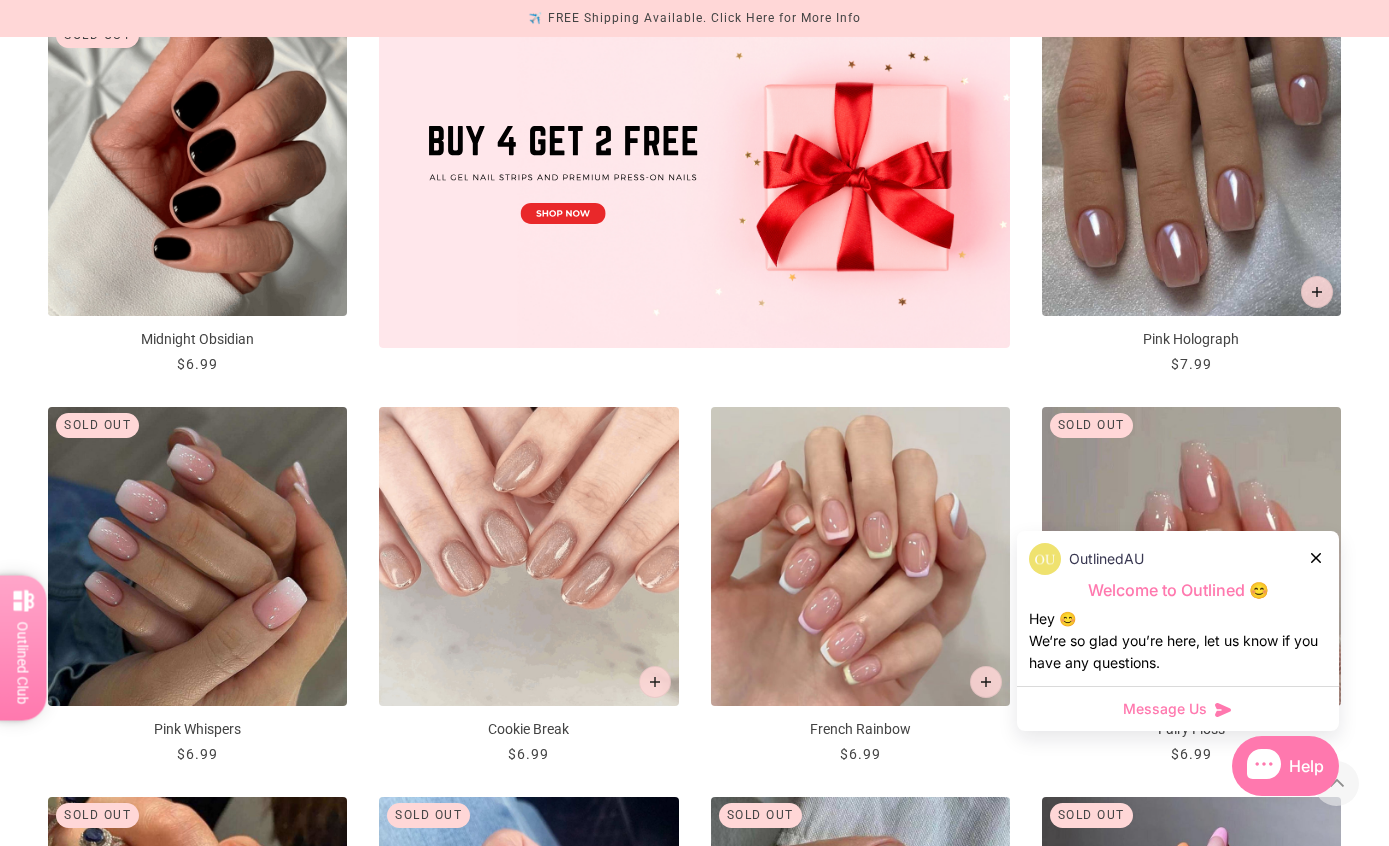 click 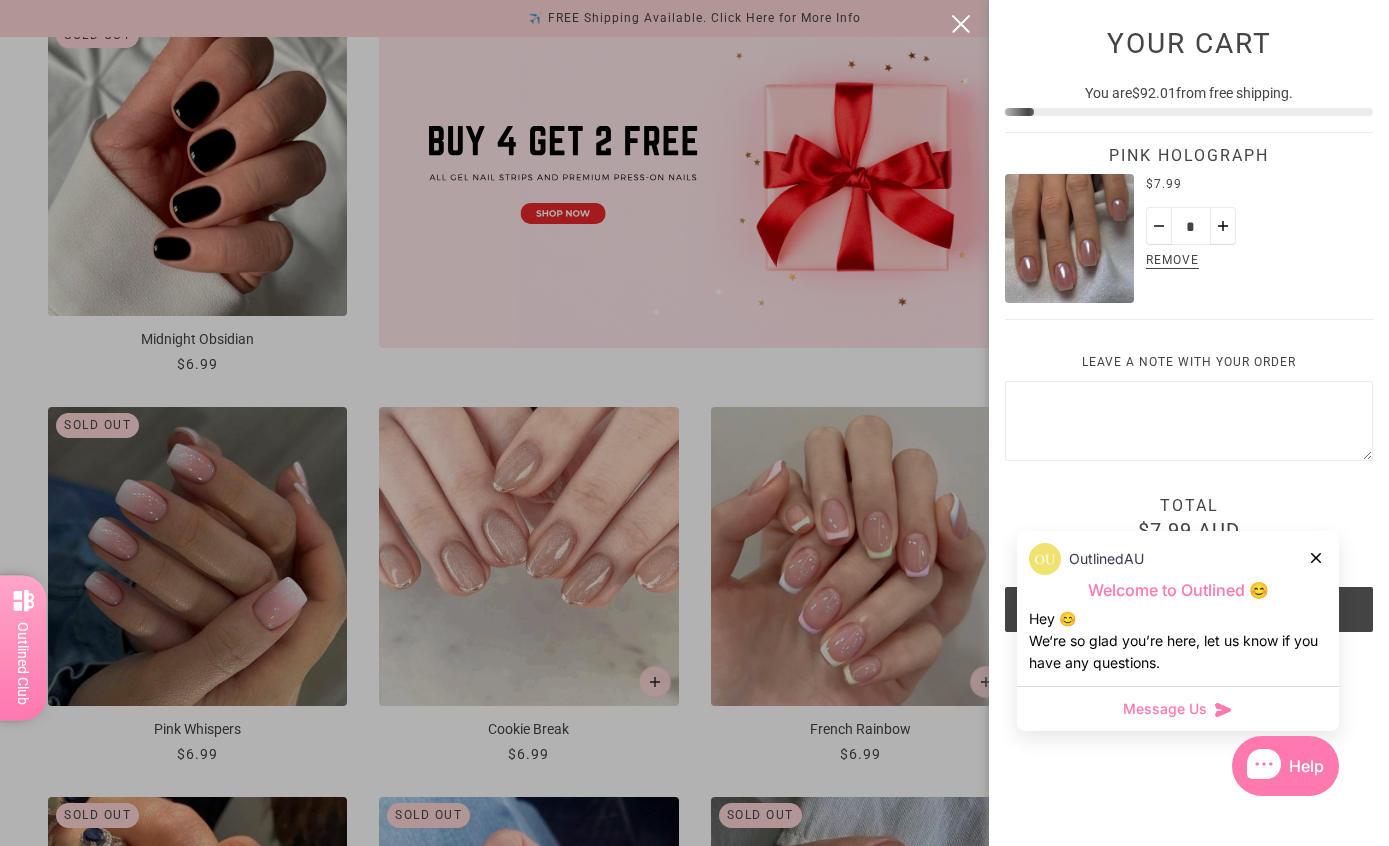 scroll, scrollTop: 0, scrollLeft: 0, axis: both 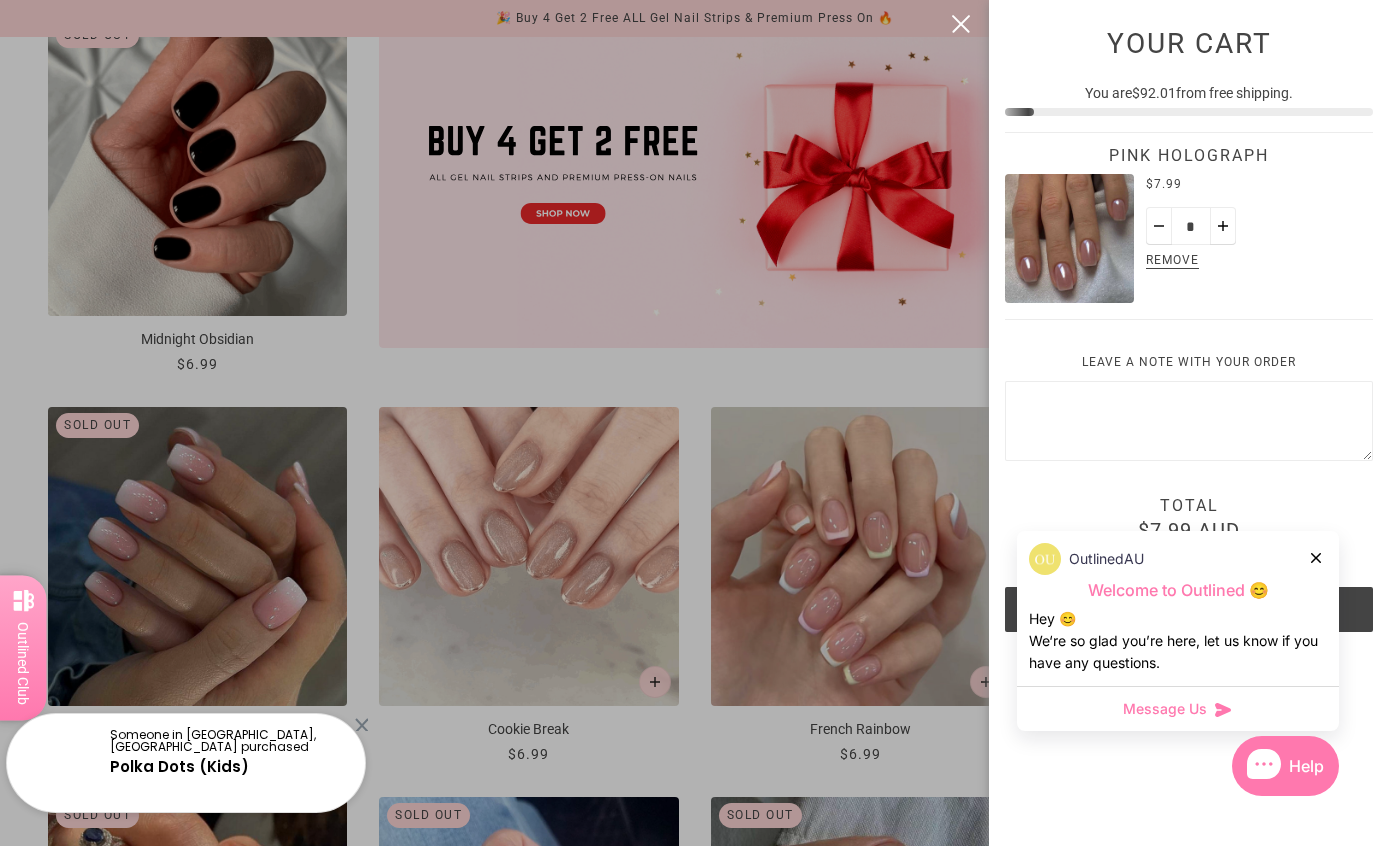 click at bounding box center [1317, 557] 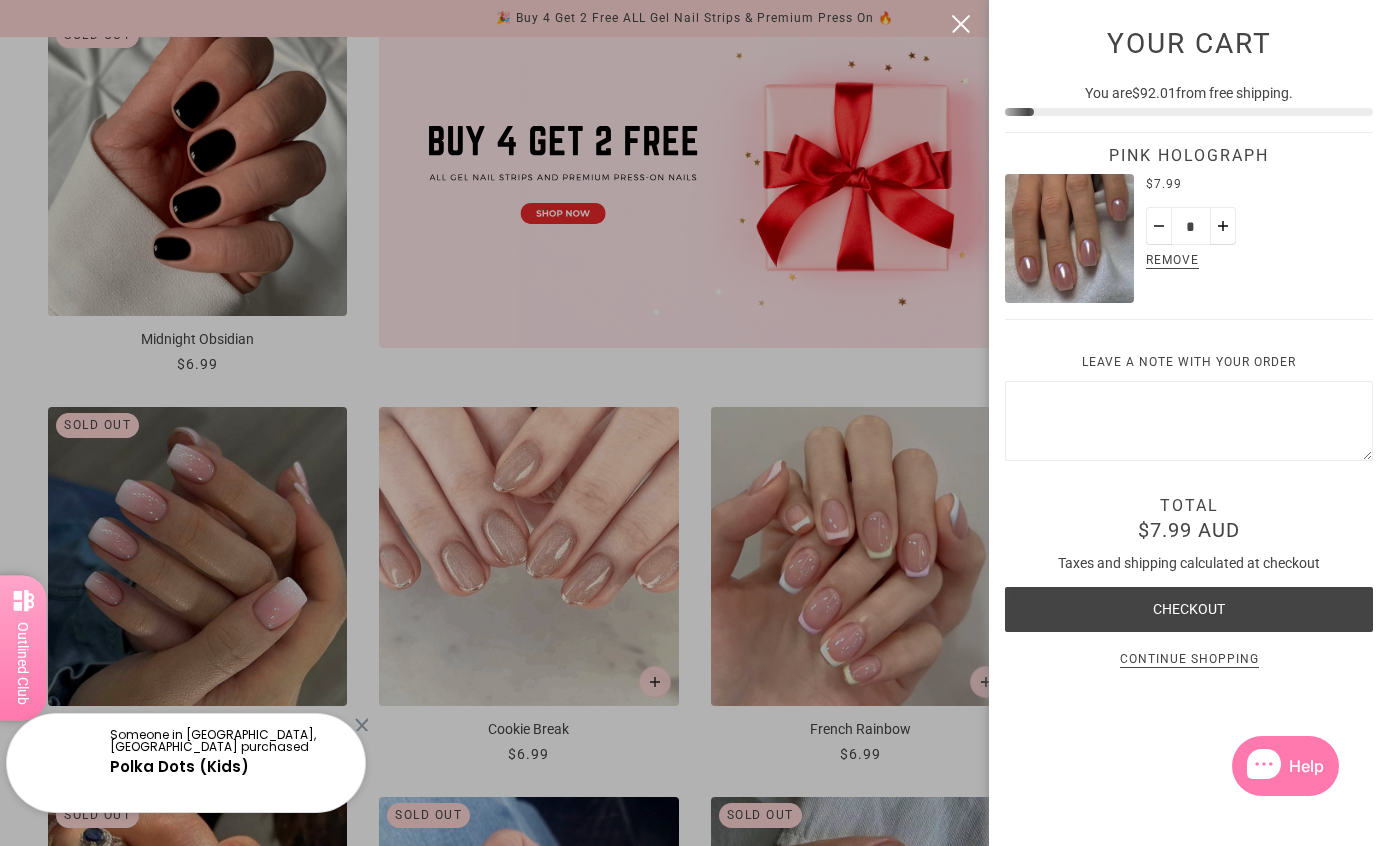 scroll, scrollTop: 30, scrollLeft: 0, axis: vertical 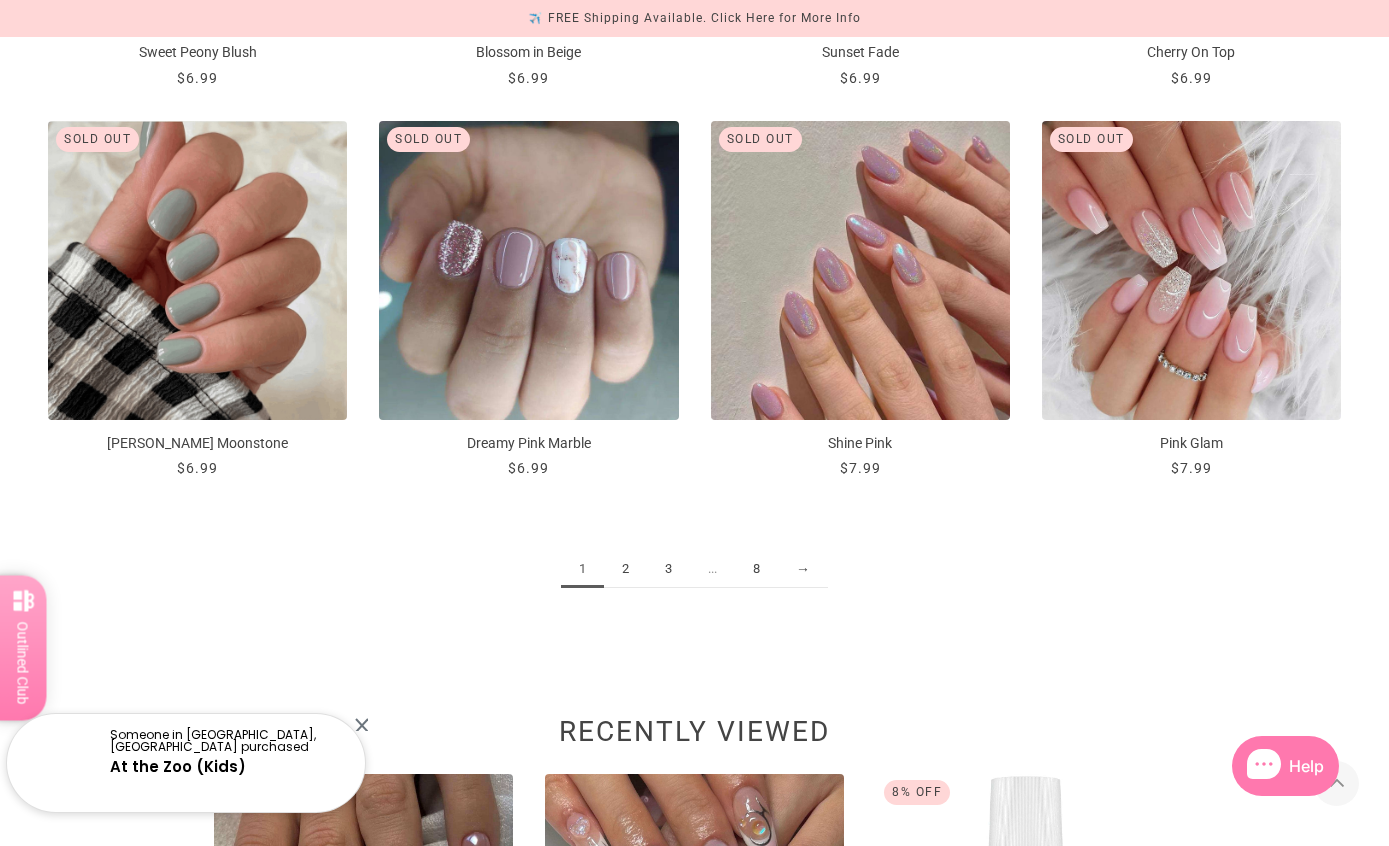 click on "2" at bounding box center [625, 569] 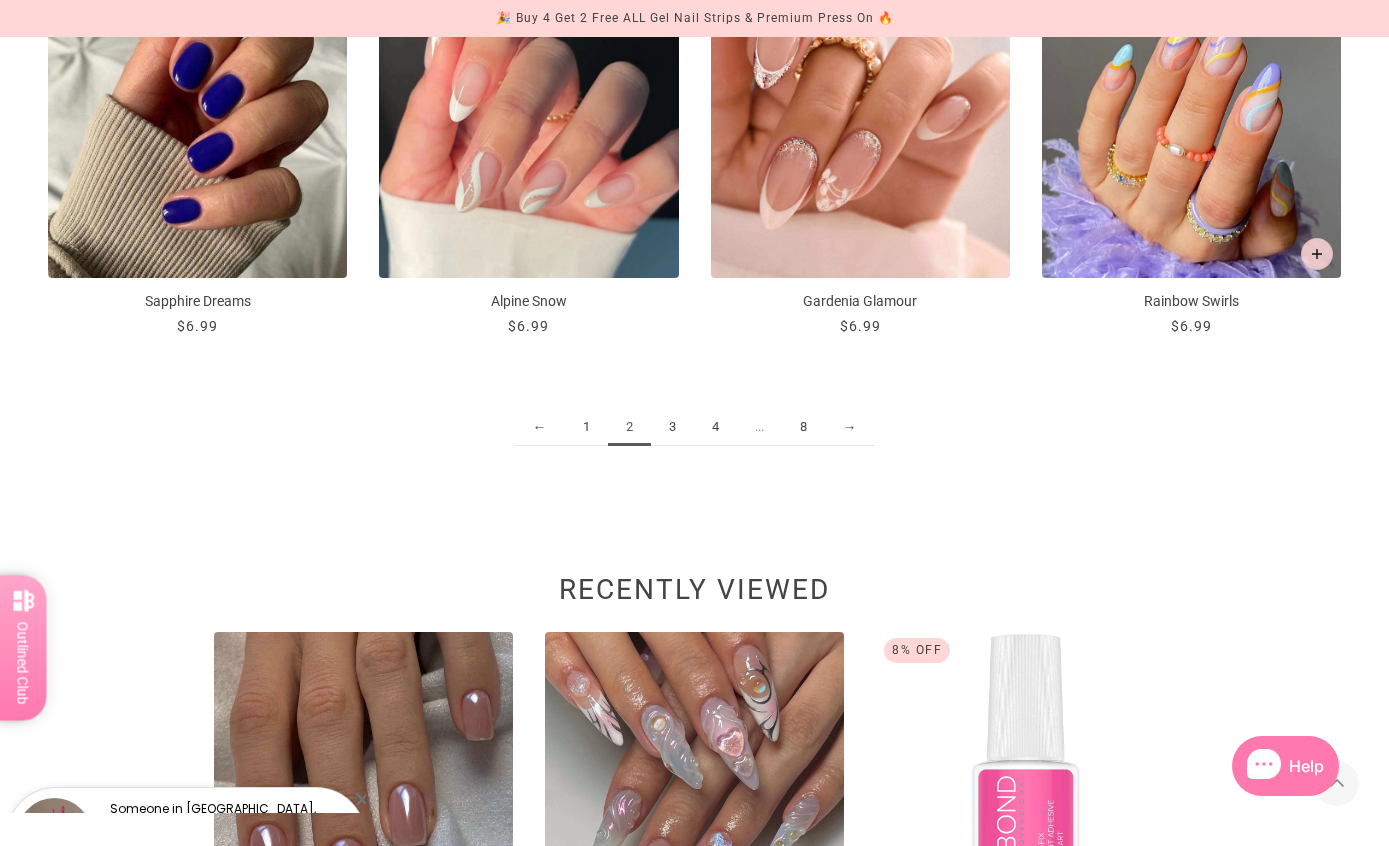 scroll, scrollTop: 2382, scrollLeft: 0, axis: vertical 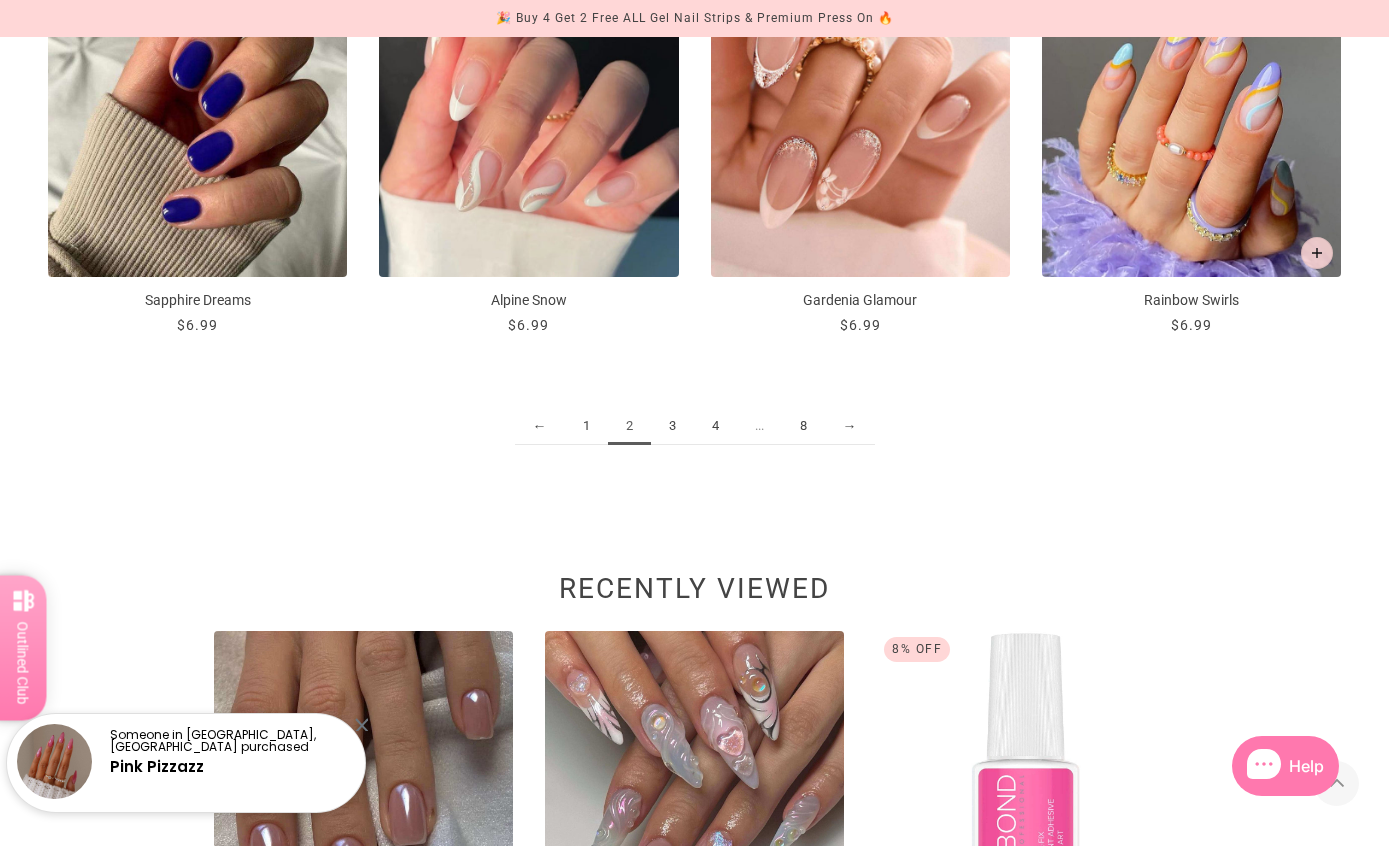 click on "3" at bounding box center (672, 426) 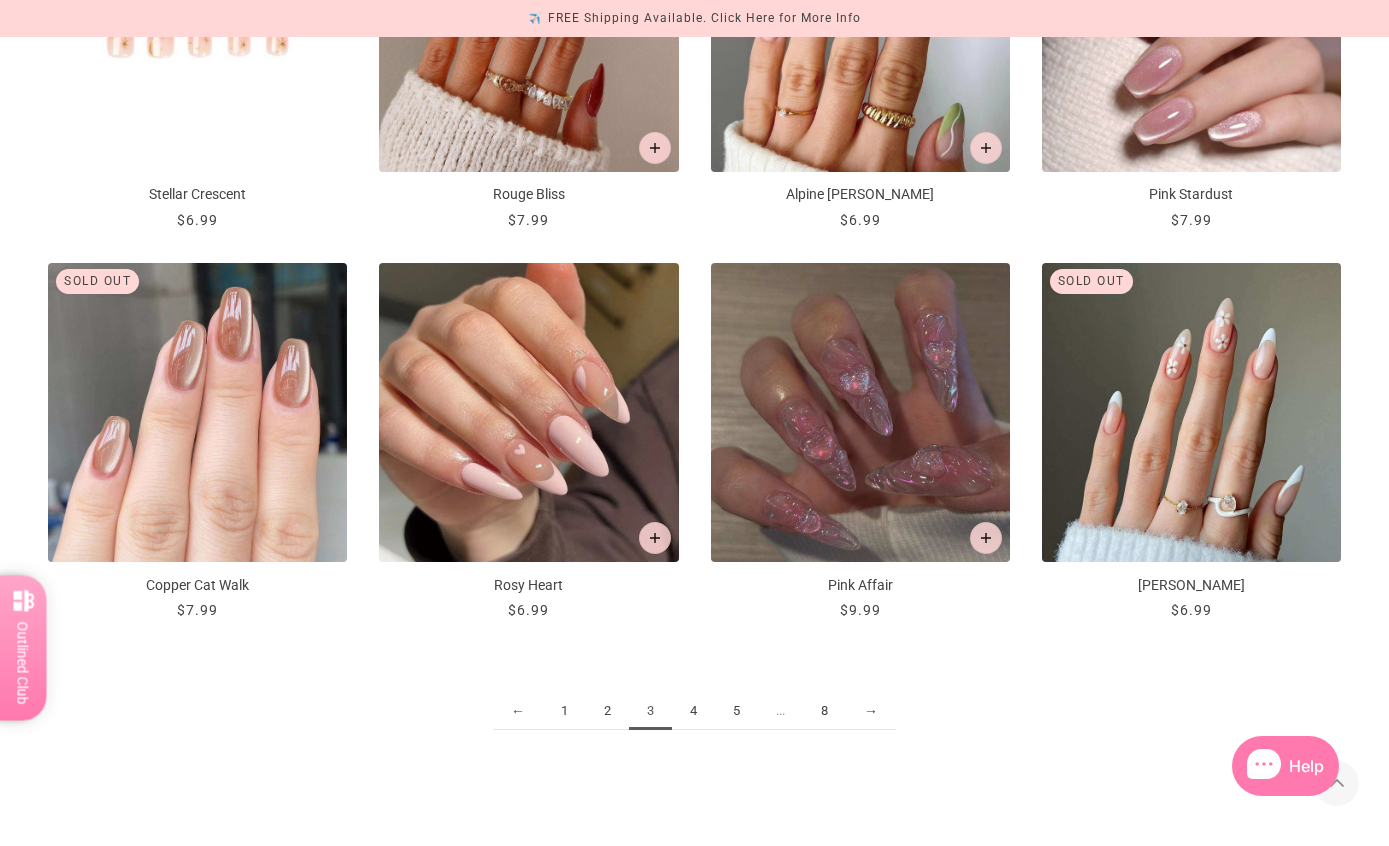 scroll, scrollTop: 2098, scrollLeft: 0, axis: vertical 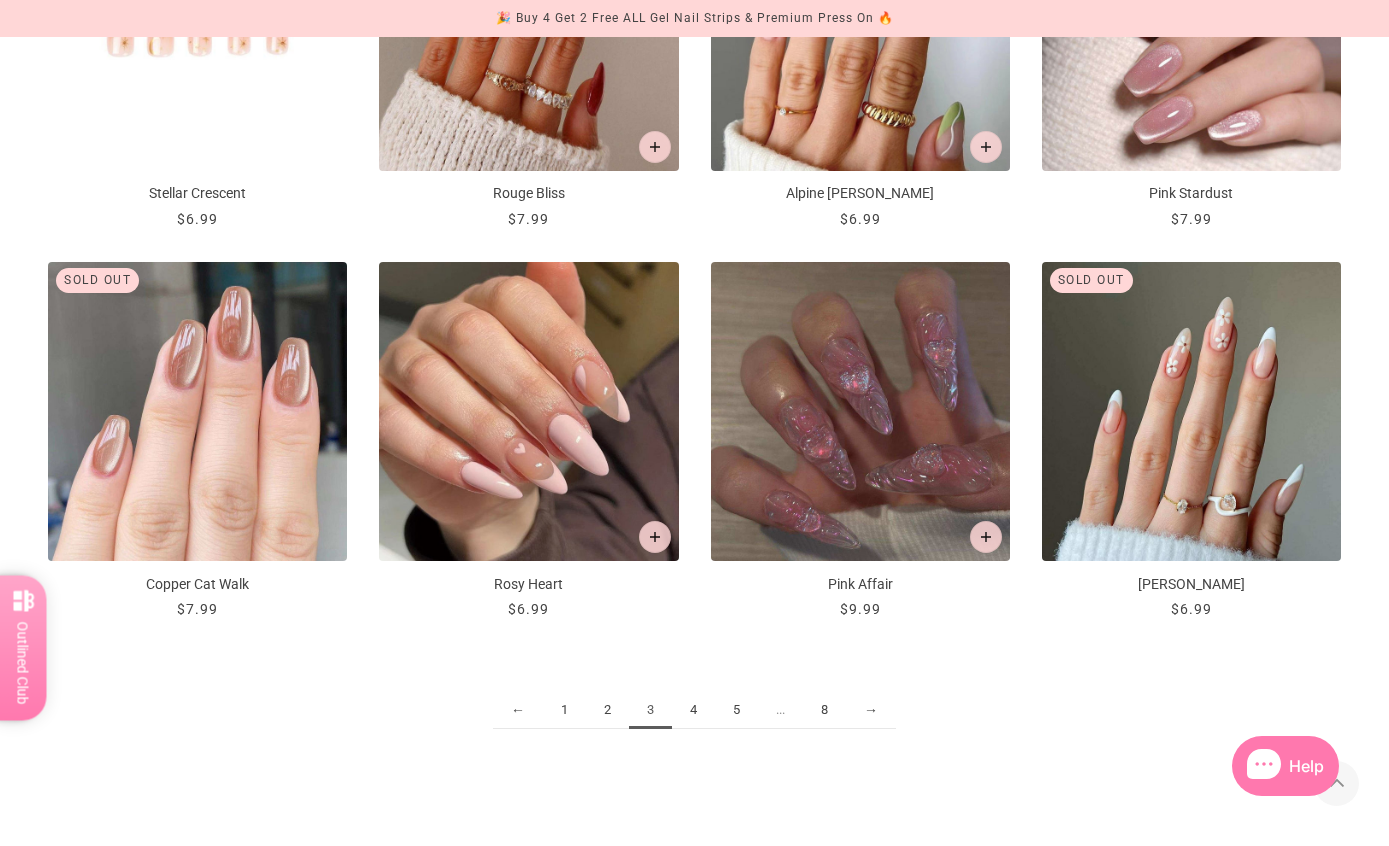 click on "4" at bounding box center [693, 710] 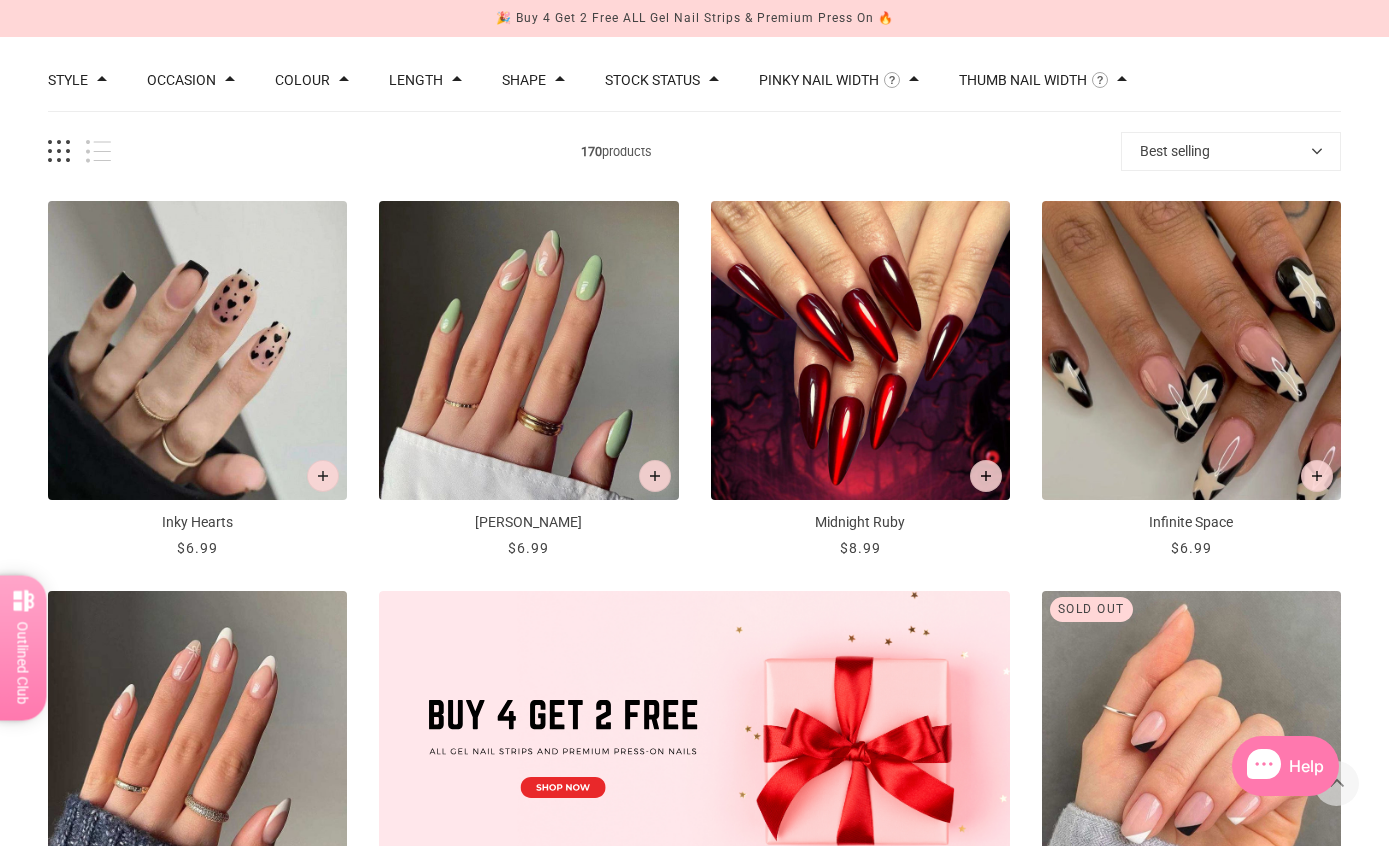 scroll, scrollTop: 0, scrollLeft: 0, axis: both 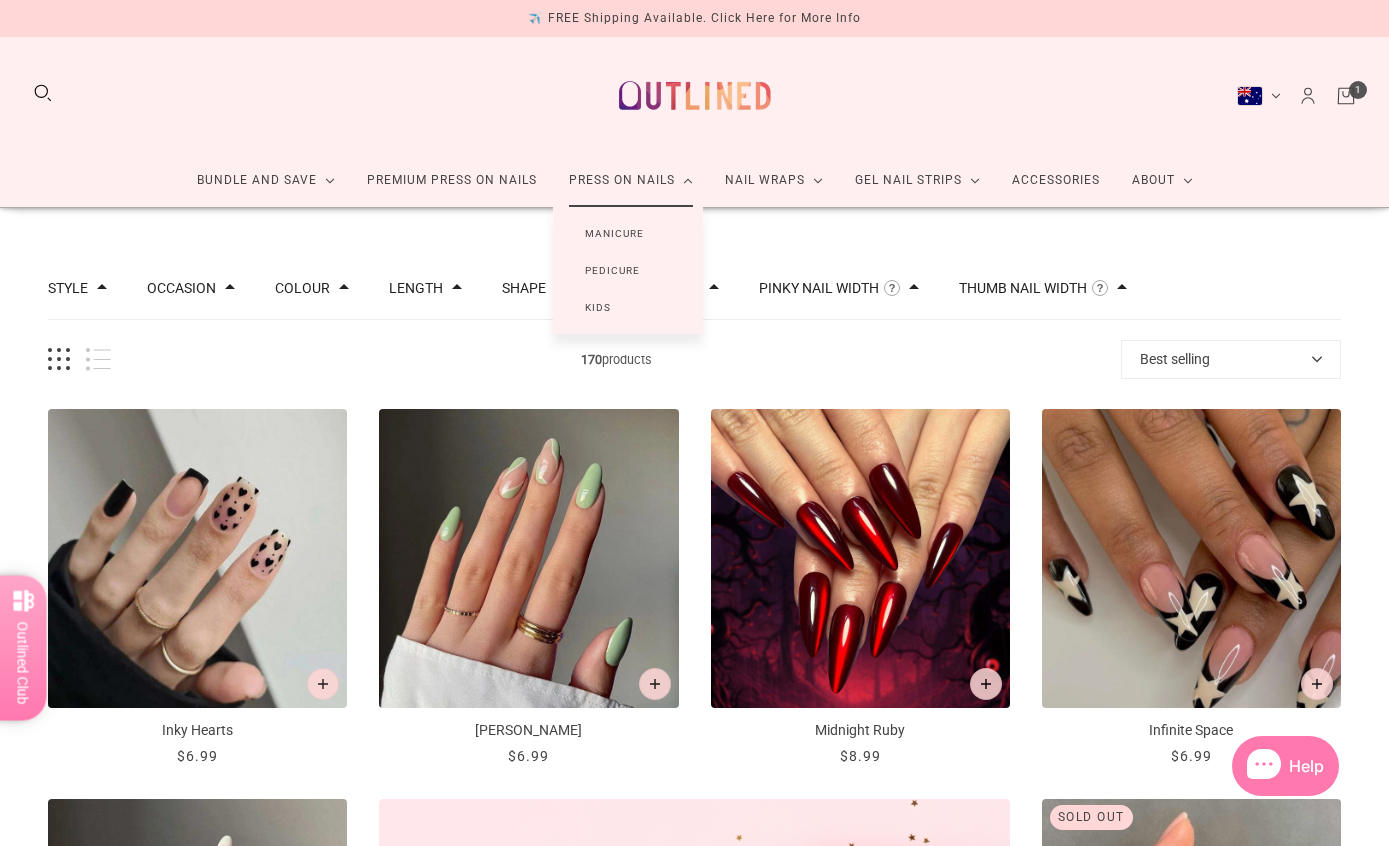 click on "Manicure" at bounding box center (614, 233) 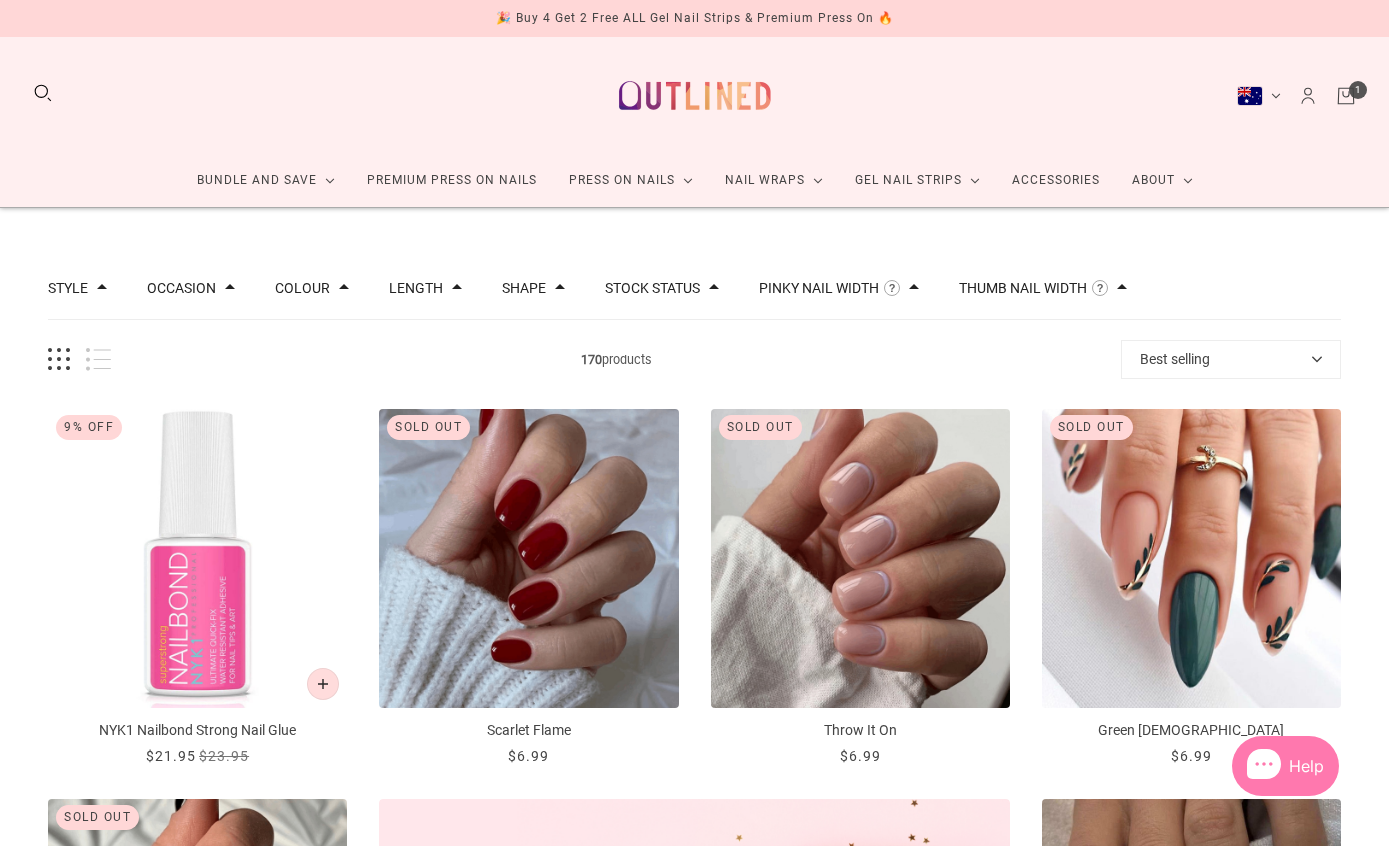 scroll, scrollTop: 0, scrollLeft: 0, axis: both 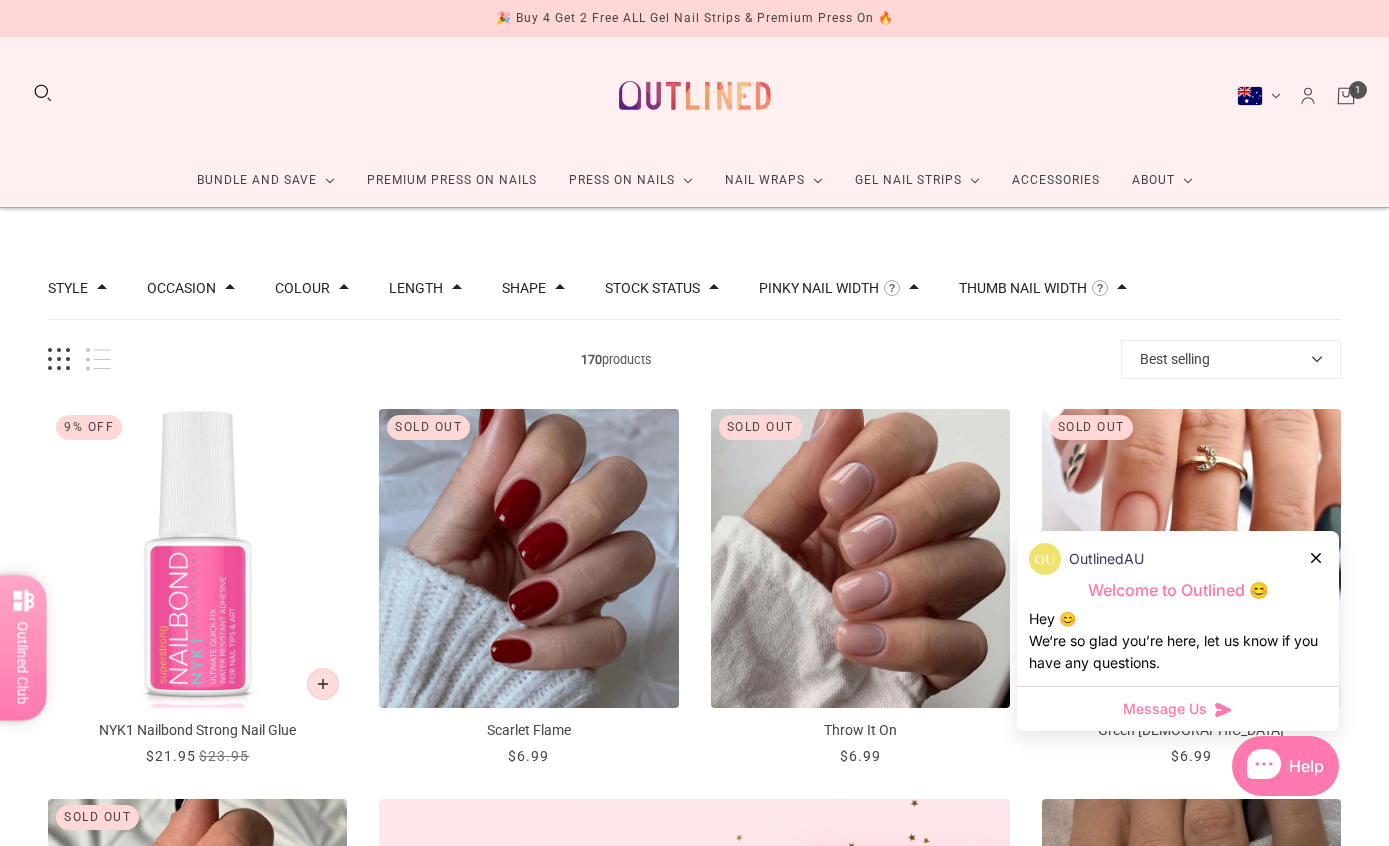 click on "Style               Cat Eye   10     Chrome   1     French   46     Glitter   10     Glitter Design   6     Nail Art   109     Ombre   7     Pearl   4     Solid   16   Occasion               Christmas   35     [DATE]   2     [DATE]   13     Valentines Day   16   Colour               black       blue       brown       clear       gold       green       grey       multicolor       orange       pink       purple       red       silver       white       yellow     Length               Extra Long   12     Extra Short   14     Long   25     Medium   80     Short   38   Shape               Almond   74     Ballerina   16     Round   29     Rounded Square   42     Stiletto   8   Stock status               In stock   91     Out of stock   79   Pinky Nail Width   The width of the smallest nail in this set measured around the curve of your nail.   Please exclude options larger than your pinky nail.             XS ( < 7mm )   77     S ( 7mm to 7.5mm )   43     M ( 7.5mm to 8mm )   15     L ( > 8mm )   19" at bounding box center (694, 288) 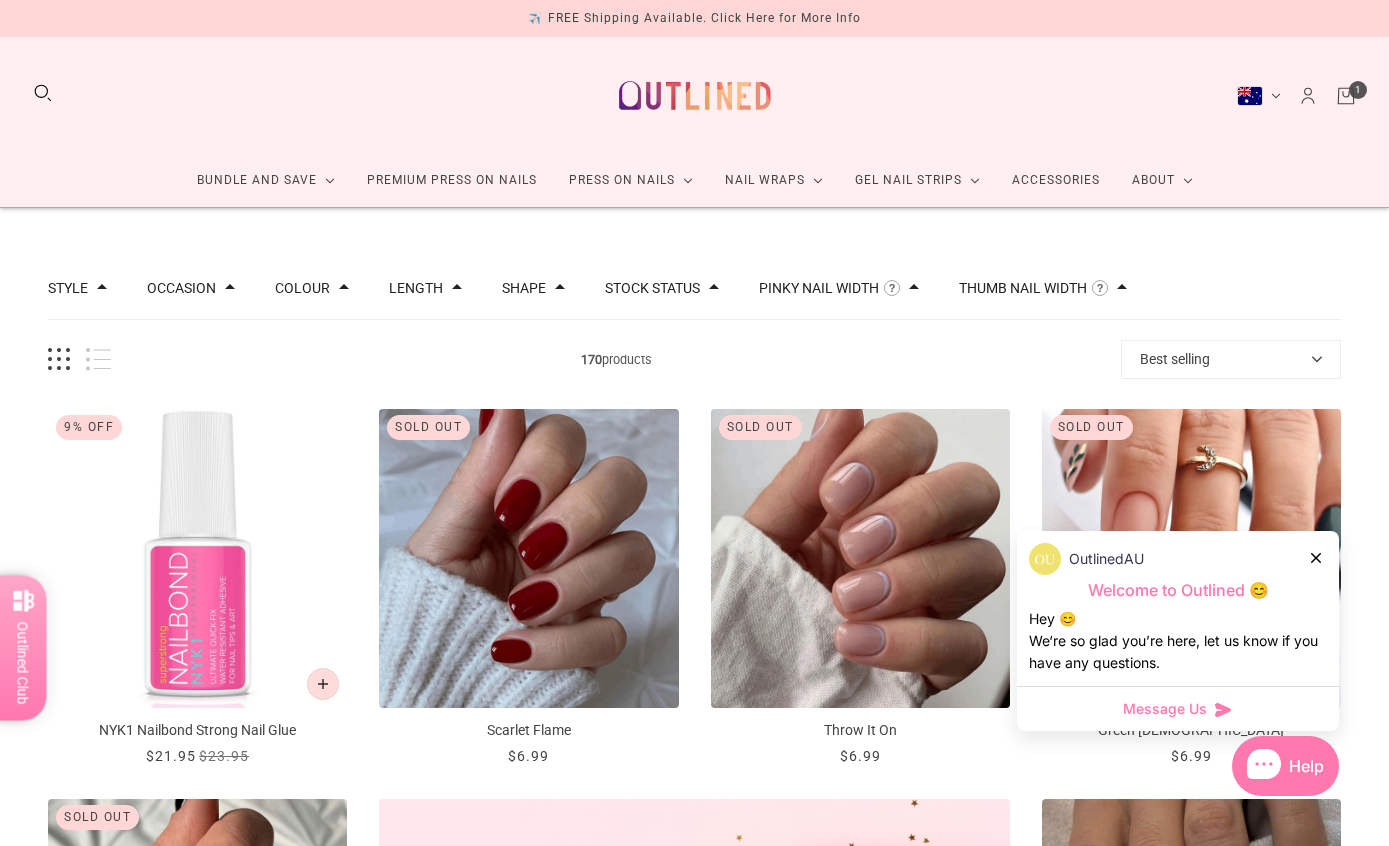 click on "Length" at bounding box center [416, 288] 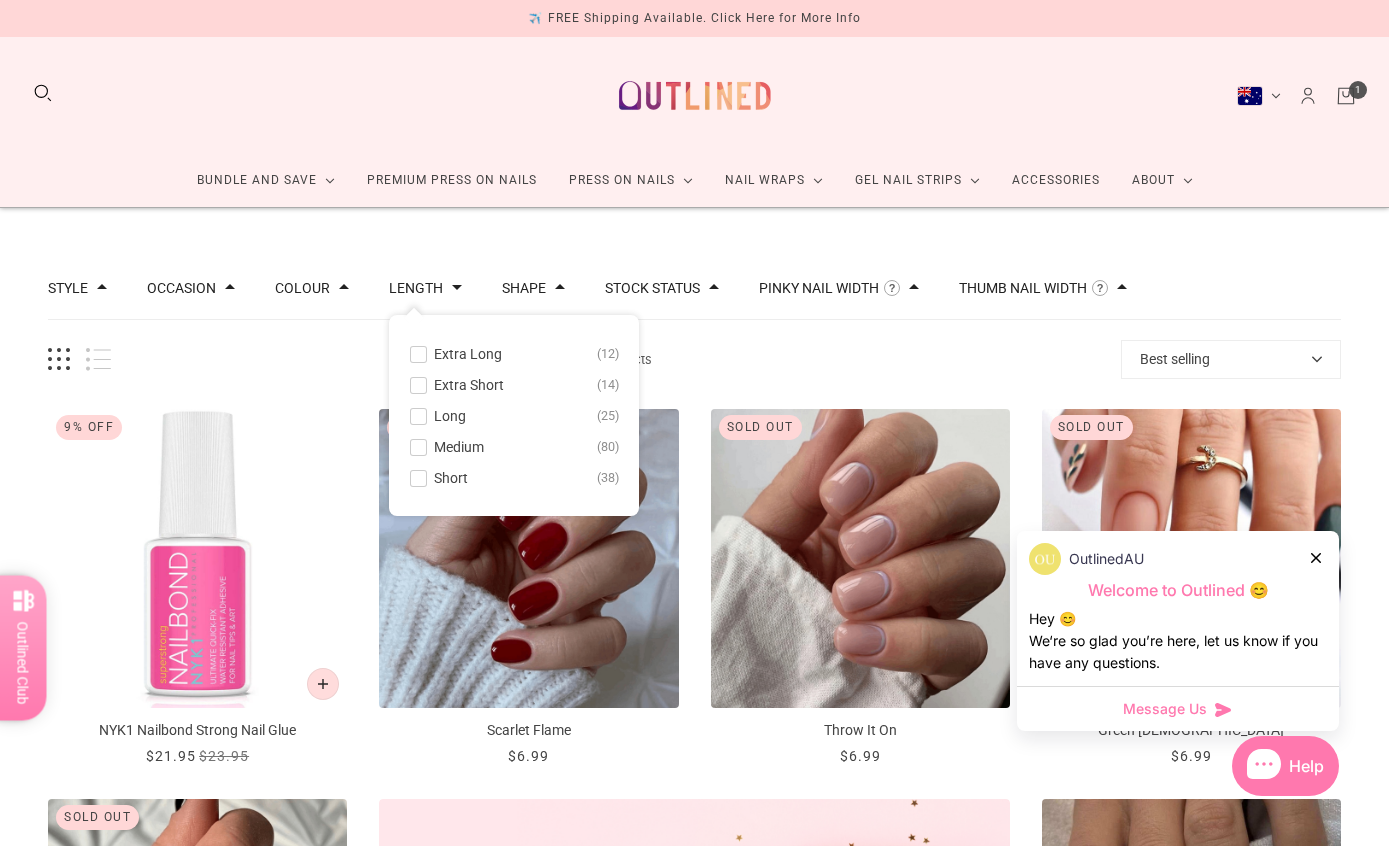click on "Short   38" at bounding box center [514, 478] 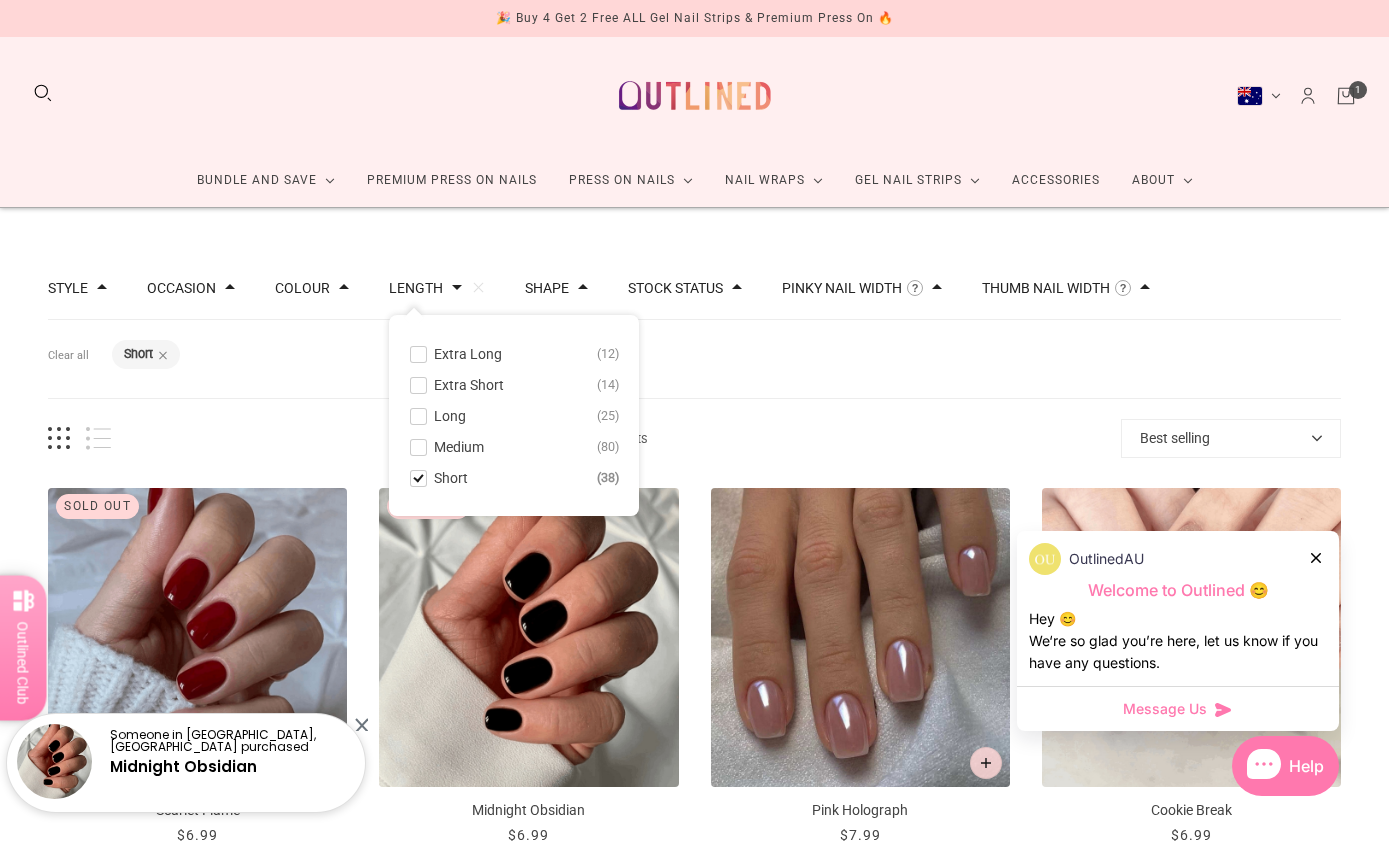 click on "Medium   80" at bounding box center (514, 447) 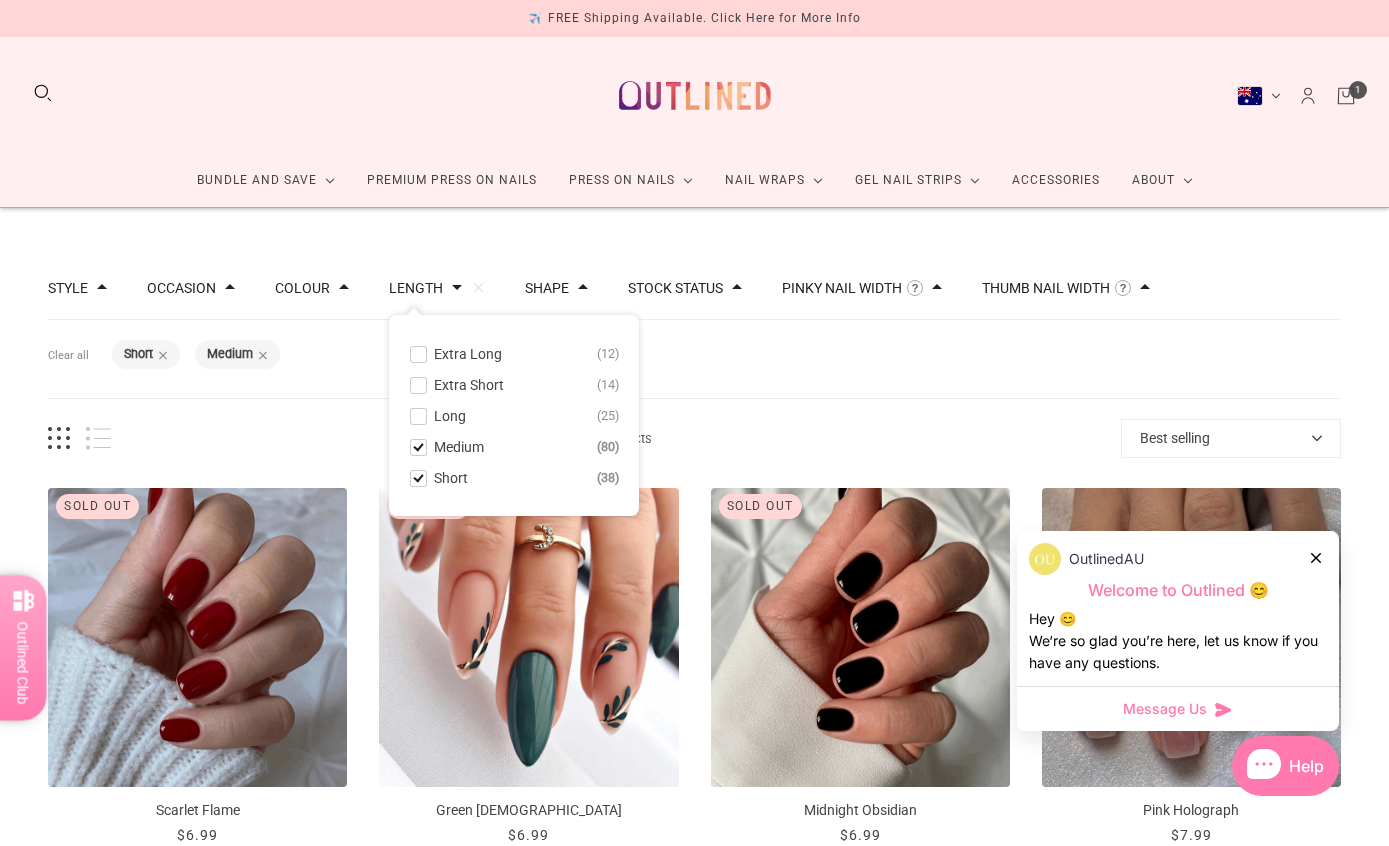 click on "Clear" at bounding box center (478, 287) 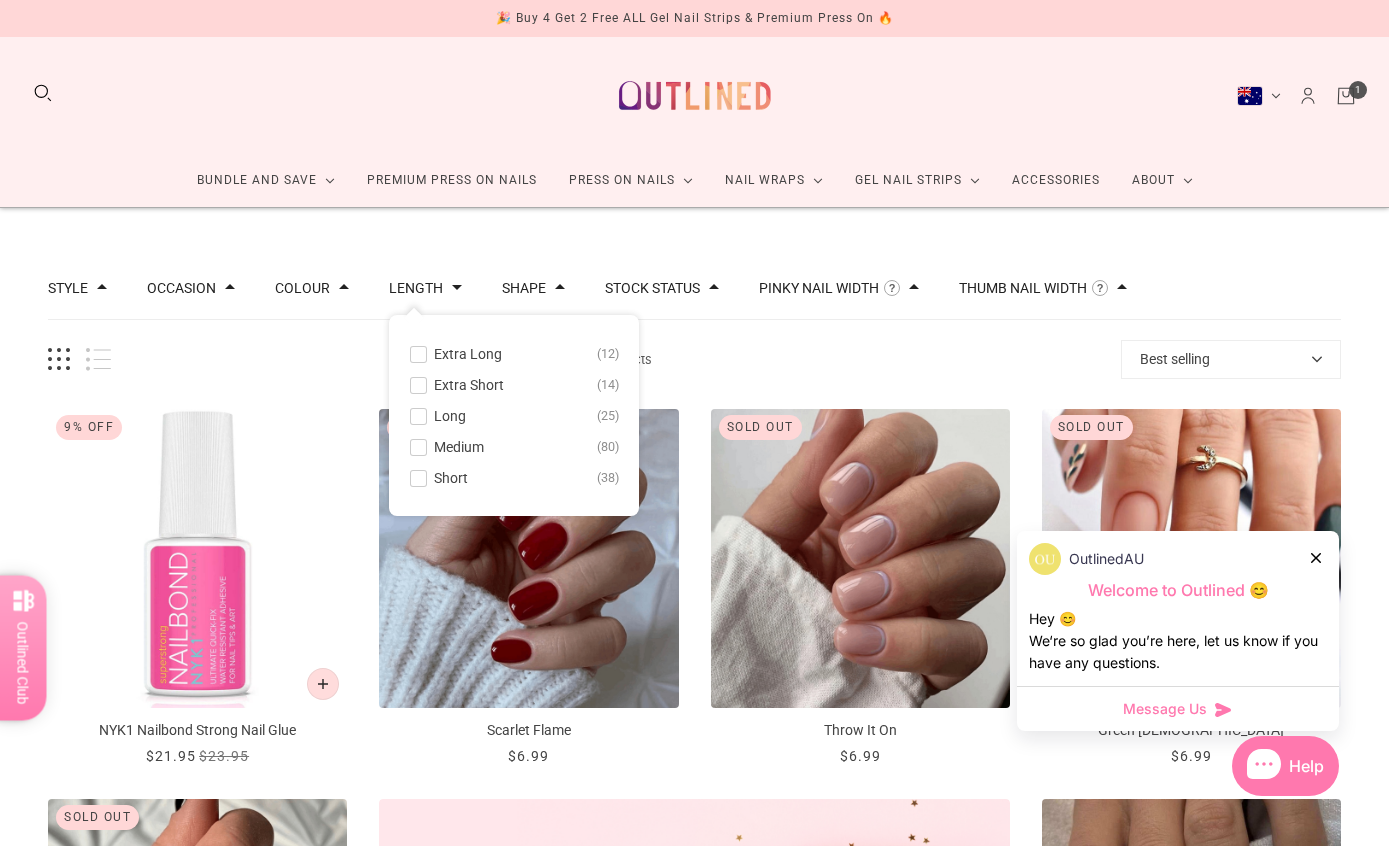 click at bounding box center (418, 478) 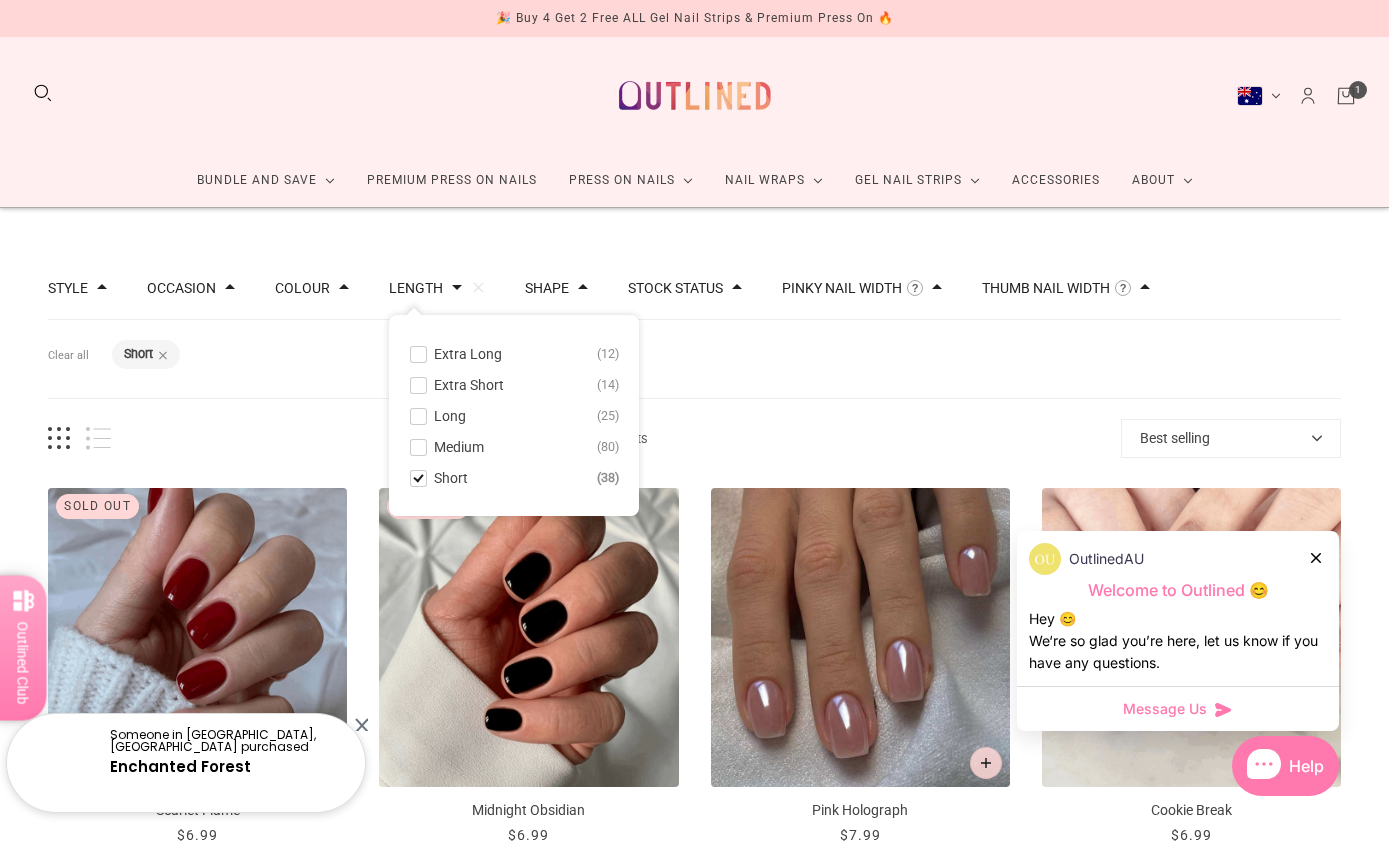 click at bounding box center (418, 478) 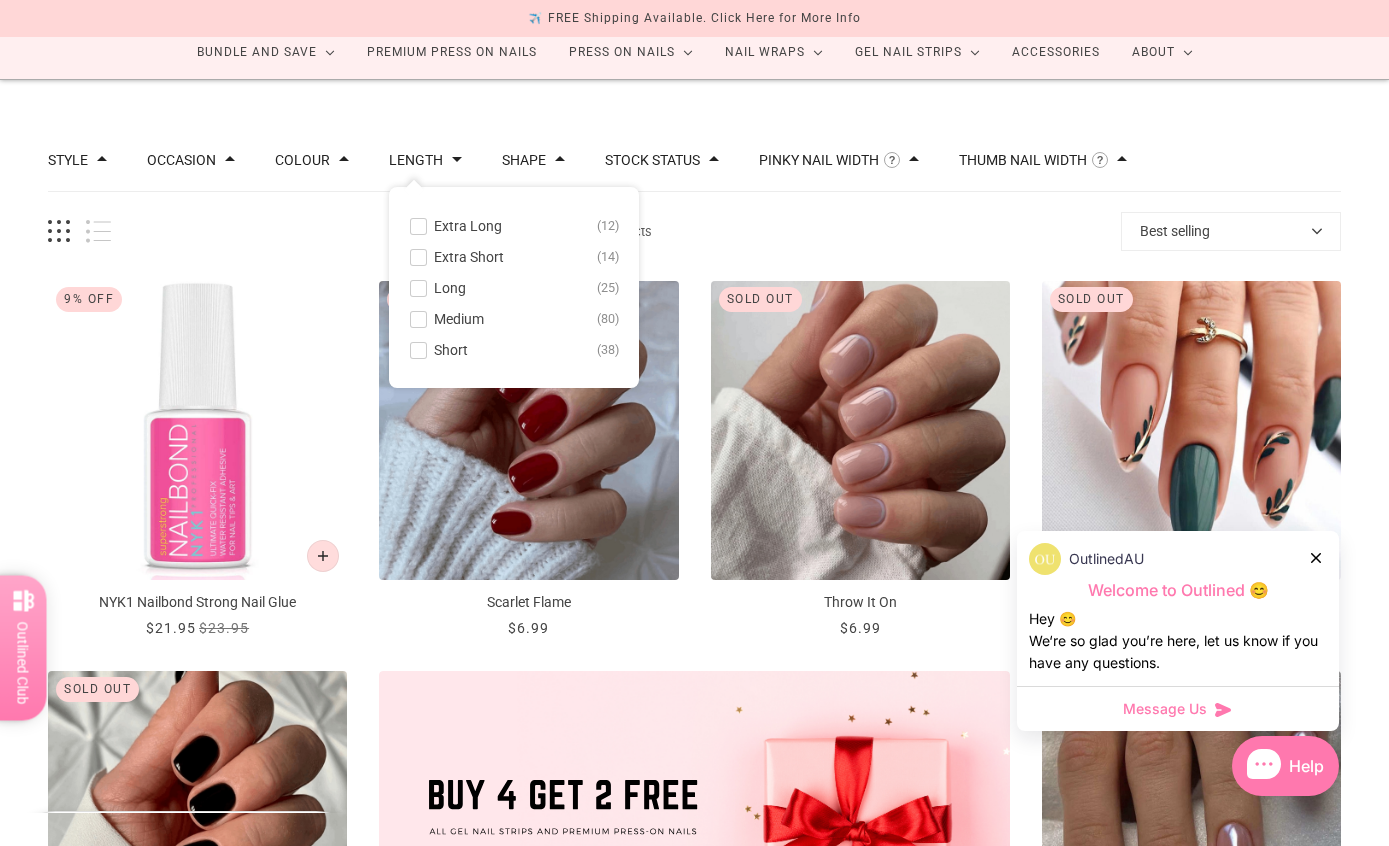 scroll, scrollTop: 132, scrollLeft: 0, axis: vertical 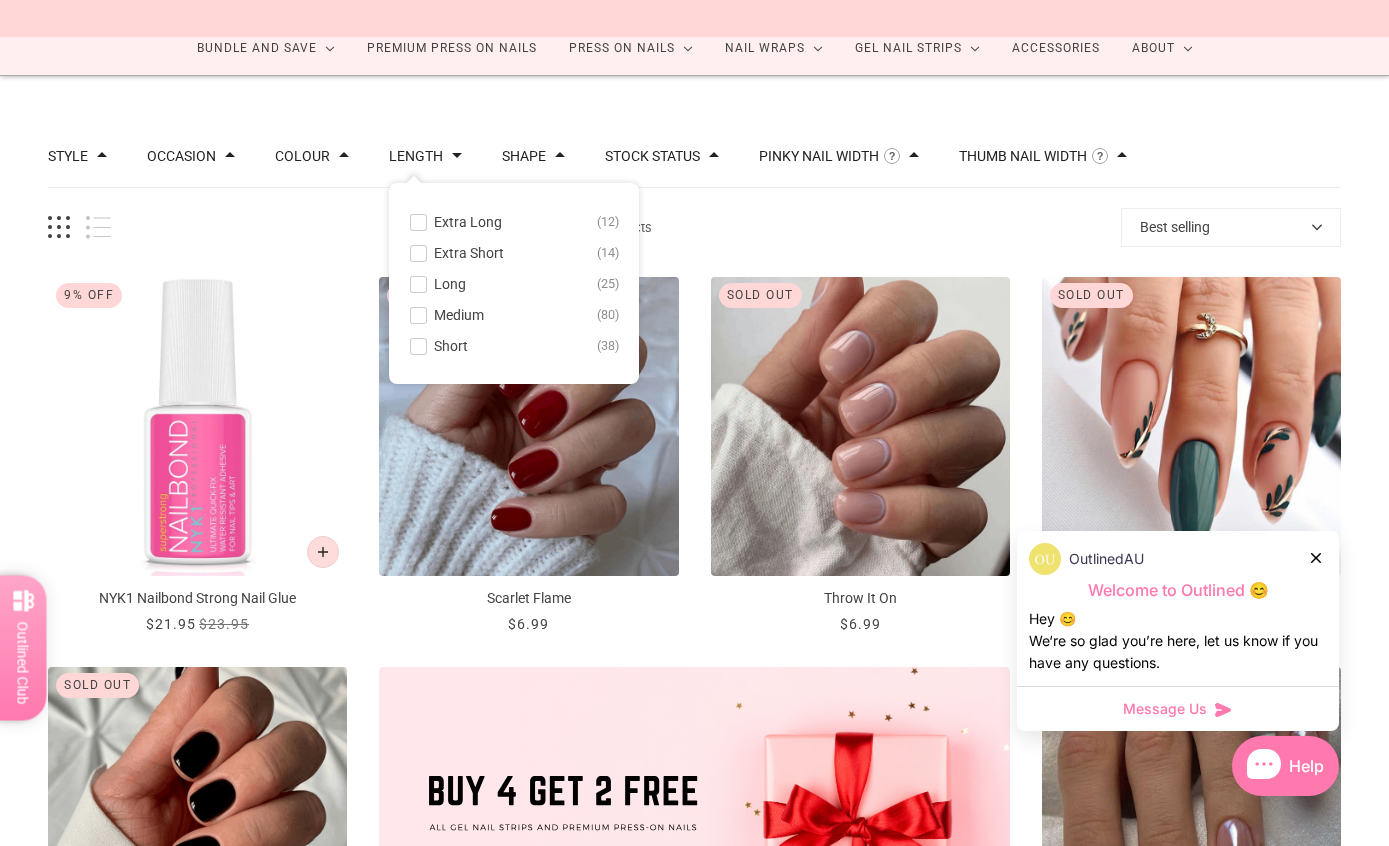 click on "Short   38" at bounding box center [514, 346] 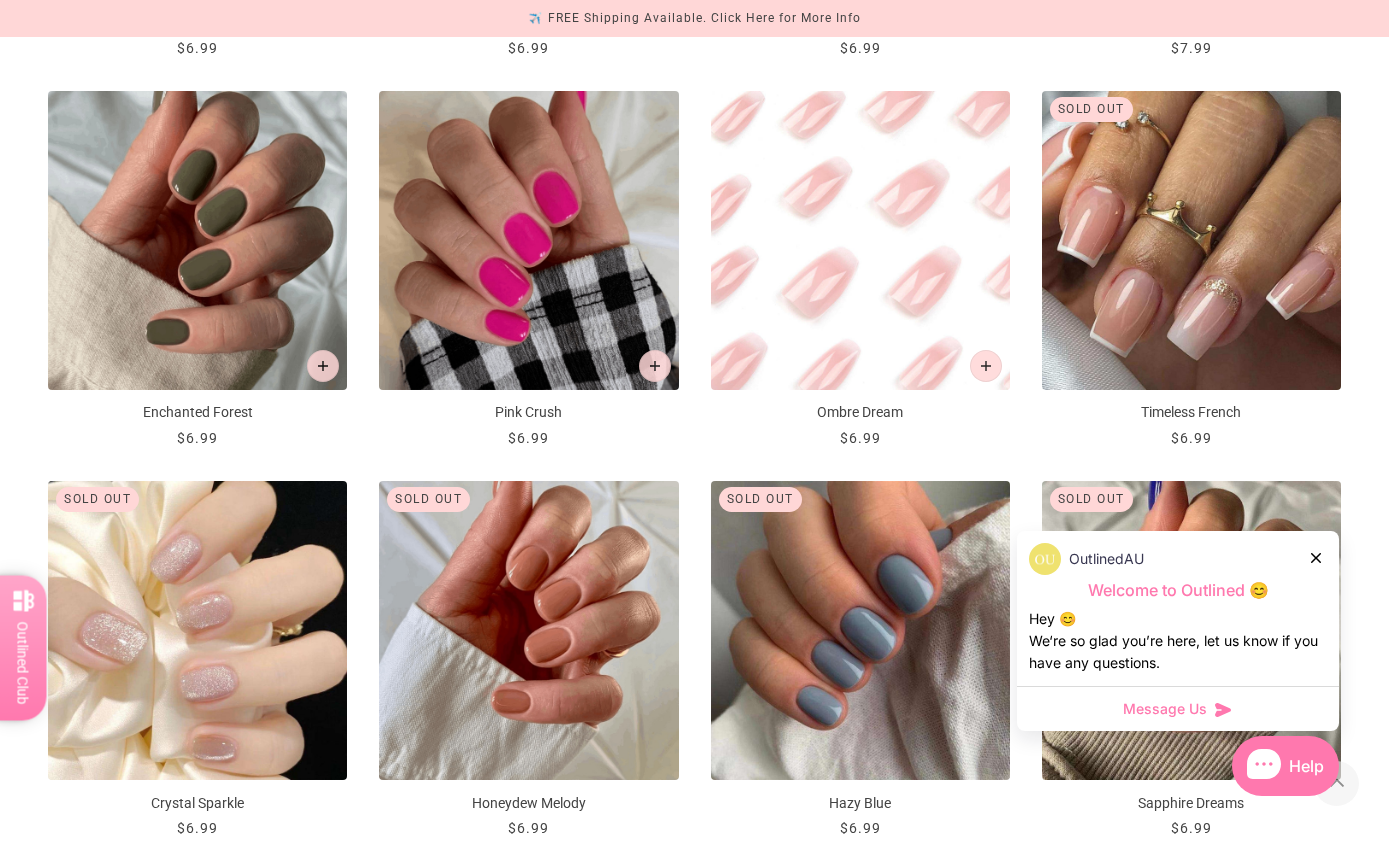 scroll, scrollTop: 1596, scrollLeft: 0, axis: vertical 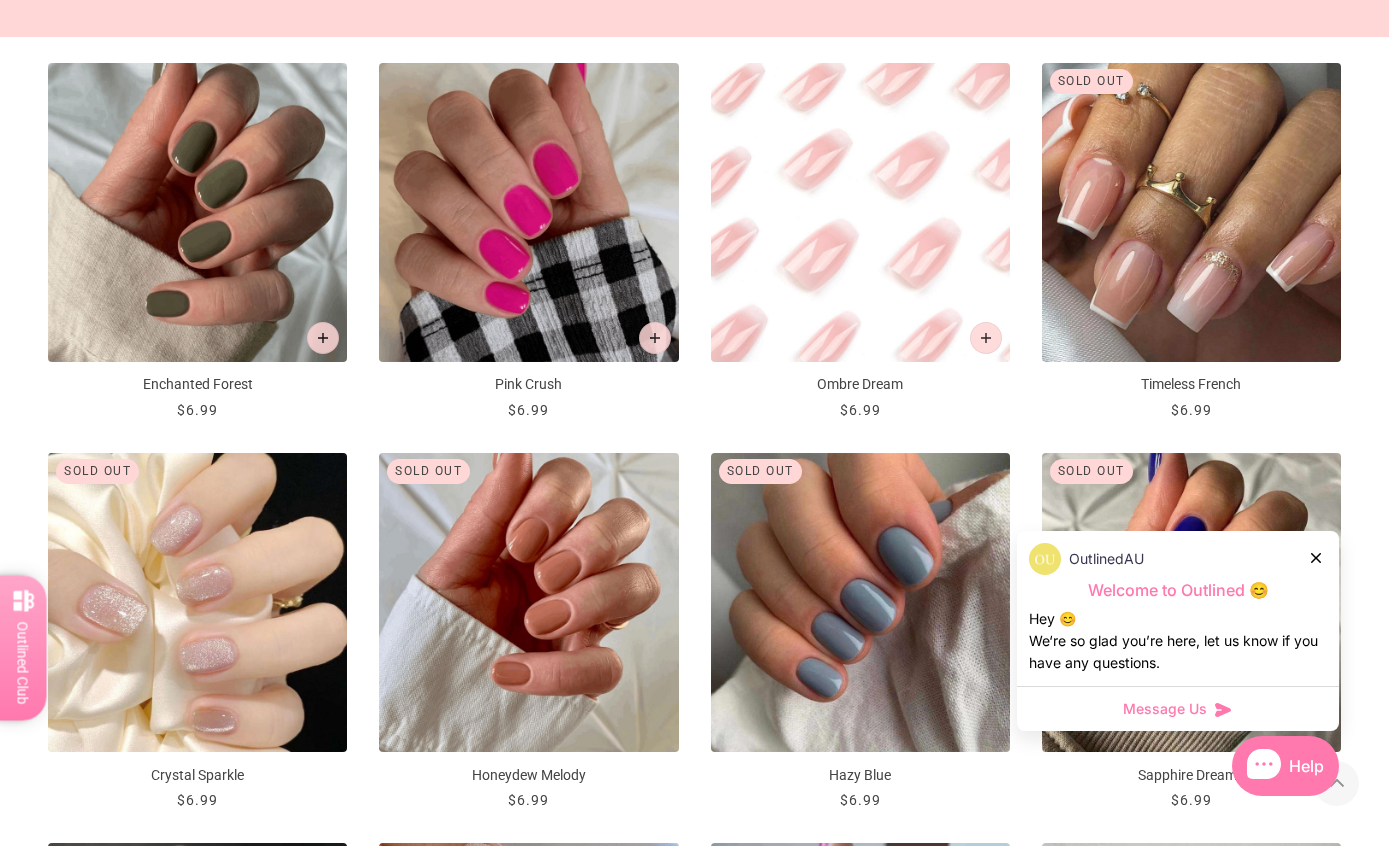 click at bounding box center (323, 338) 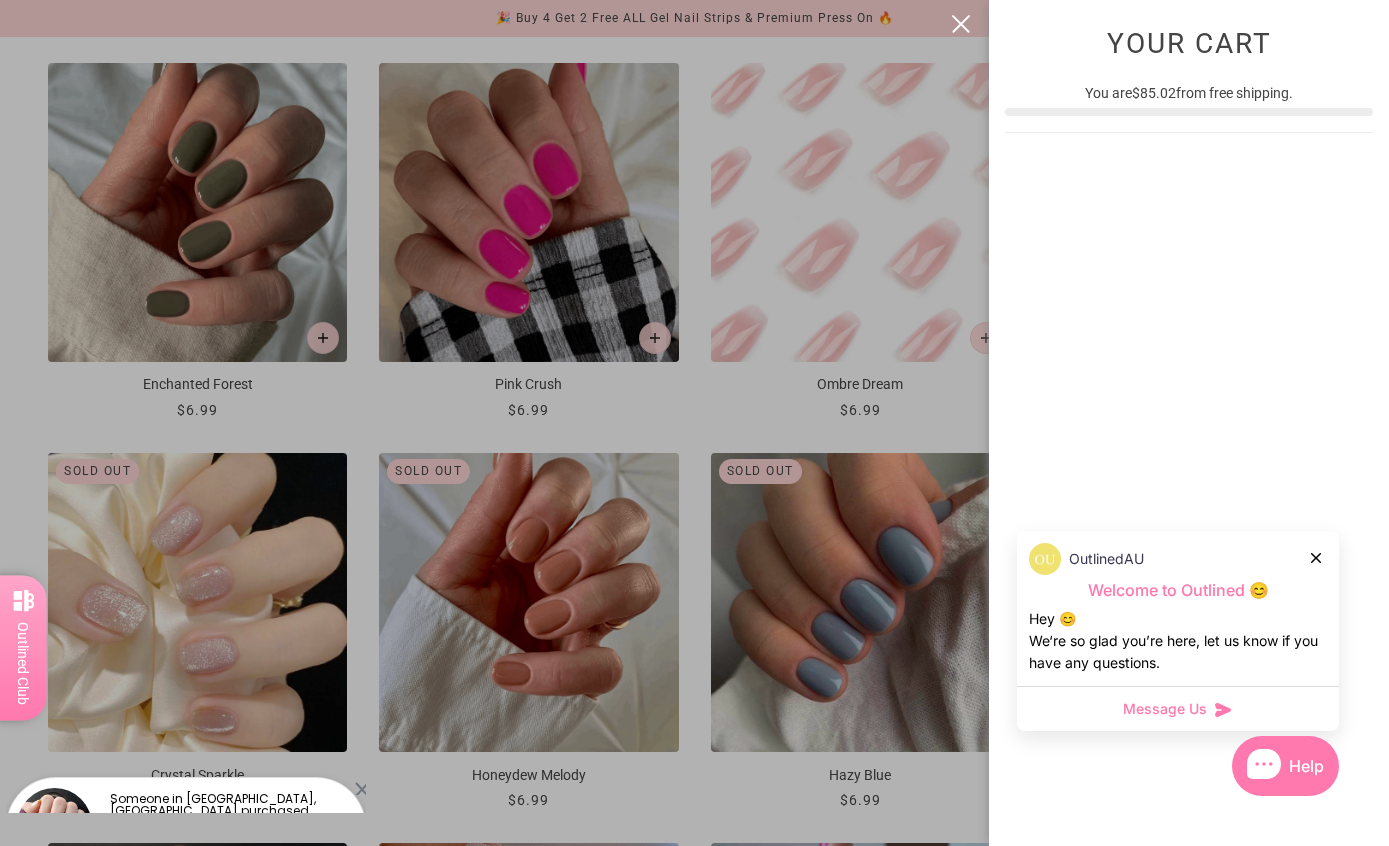 scroll, scrollTop: 0, scrollLeft: 0, axis: both 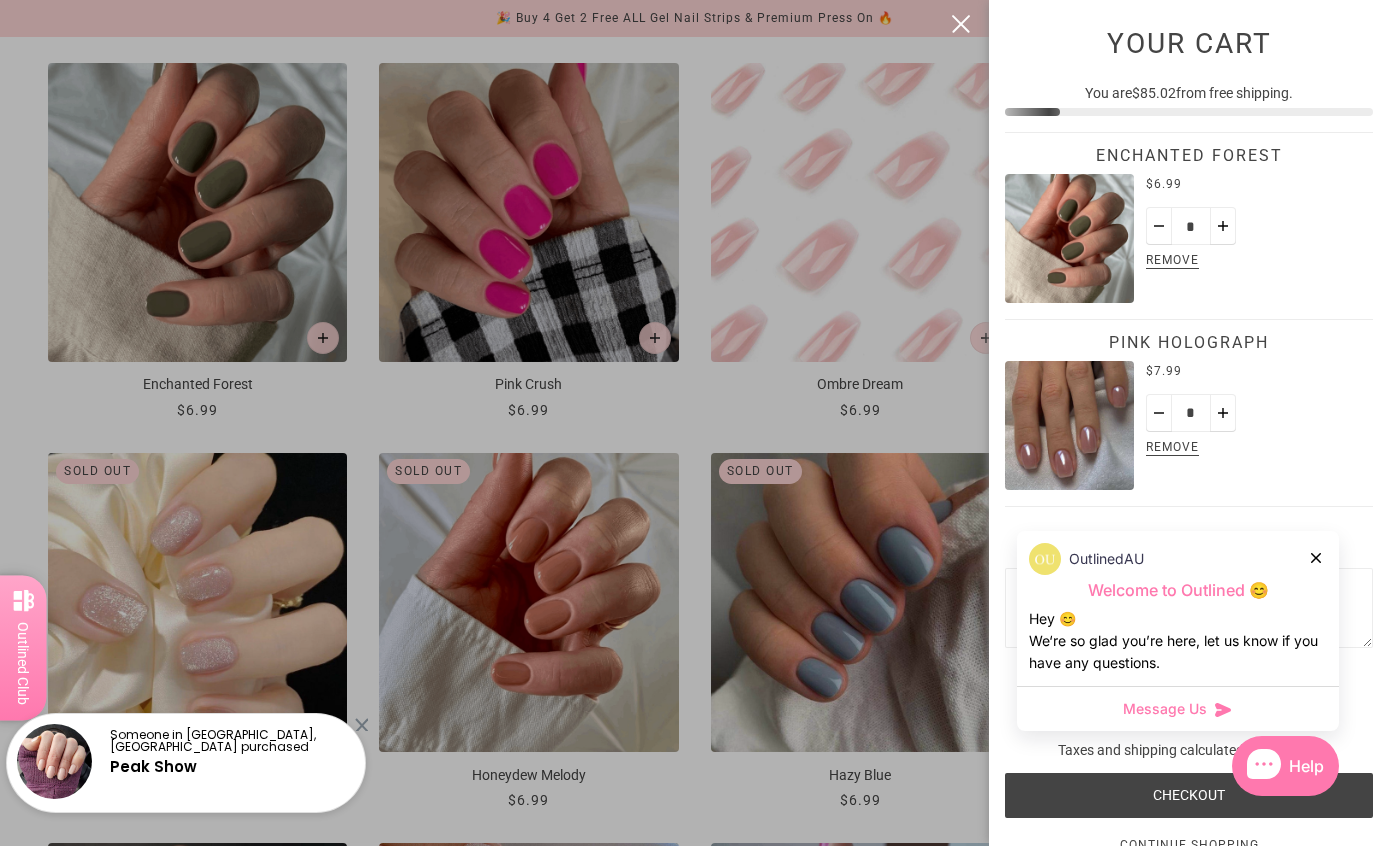 click at bounding box center (1317, 557) 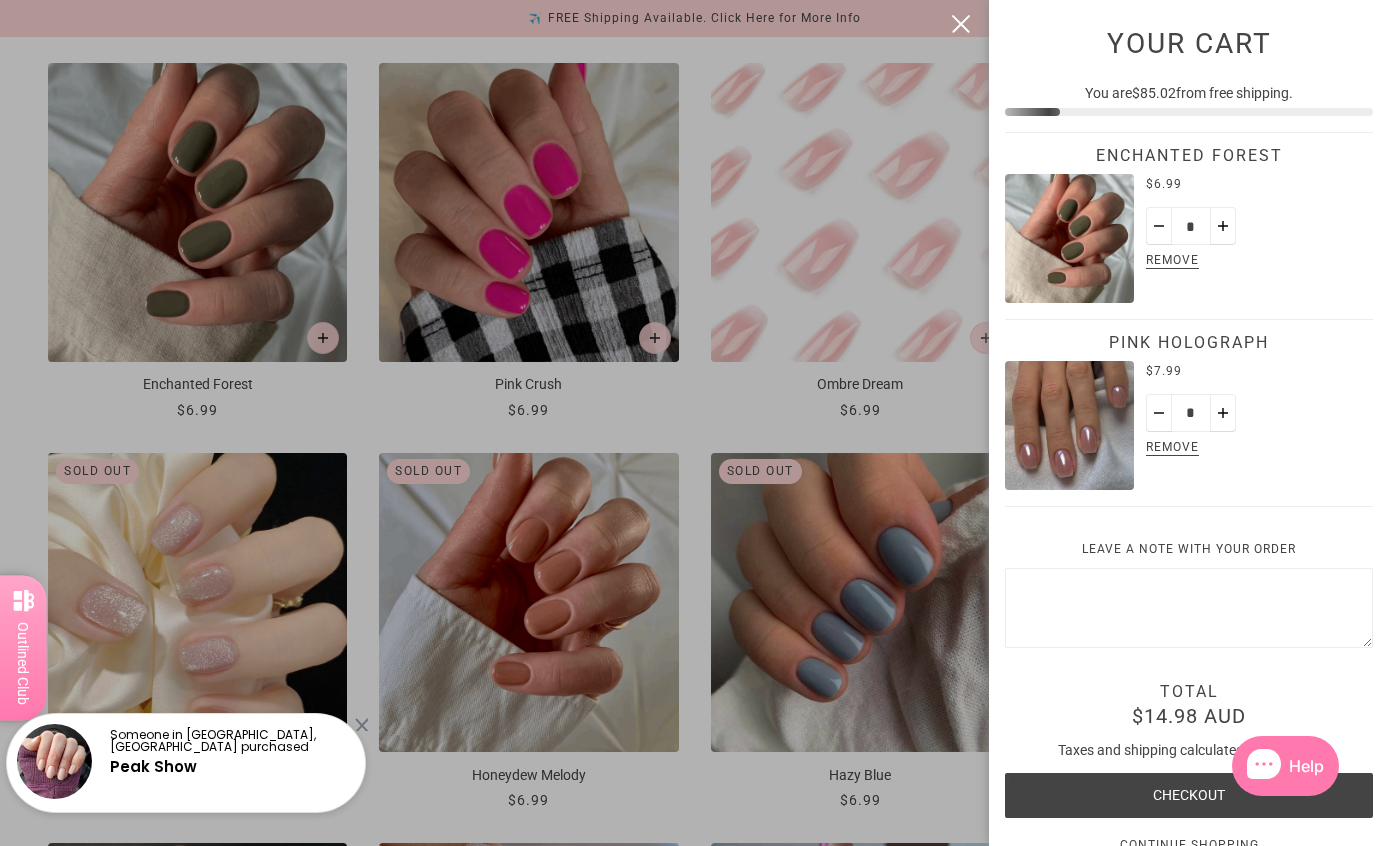 click at bounding box center (694, 423) 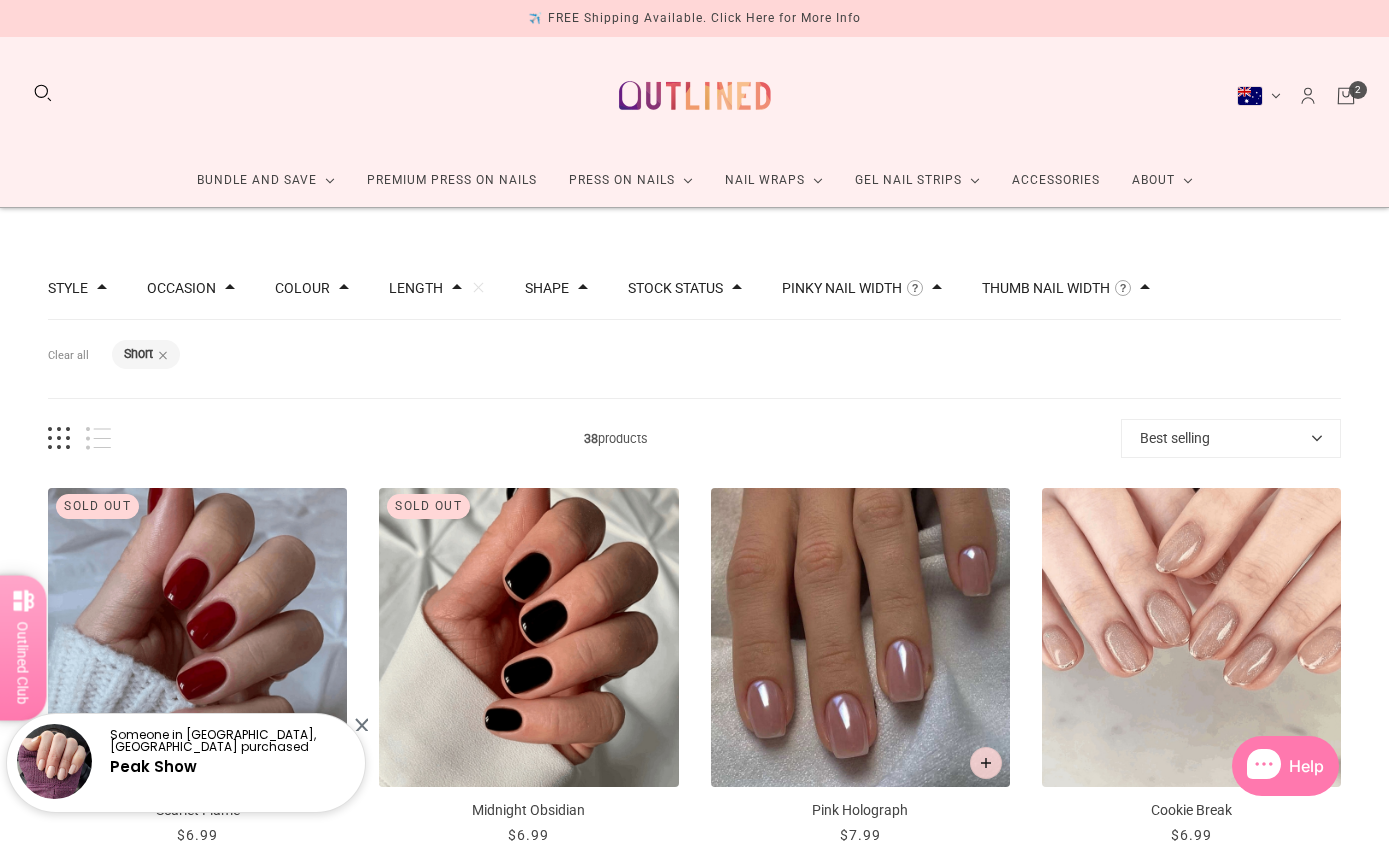 scroll, scrollTop: 1596, scrollLeft: 0, axis: vertical 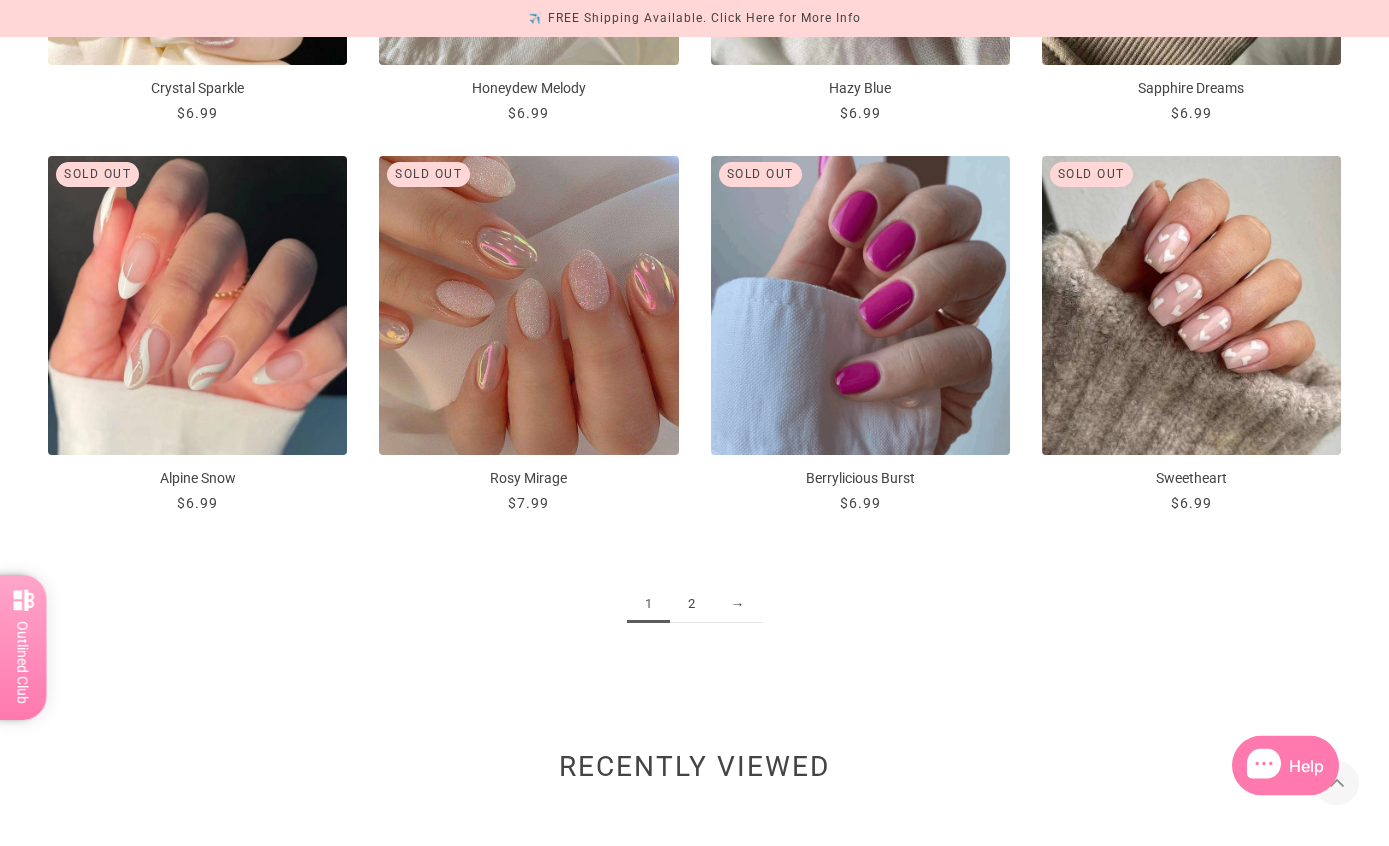 click on "2" at bounding box center (691, 605) 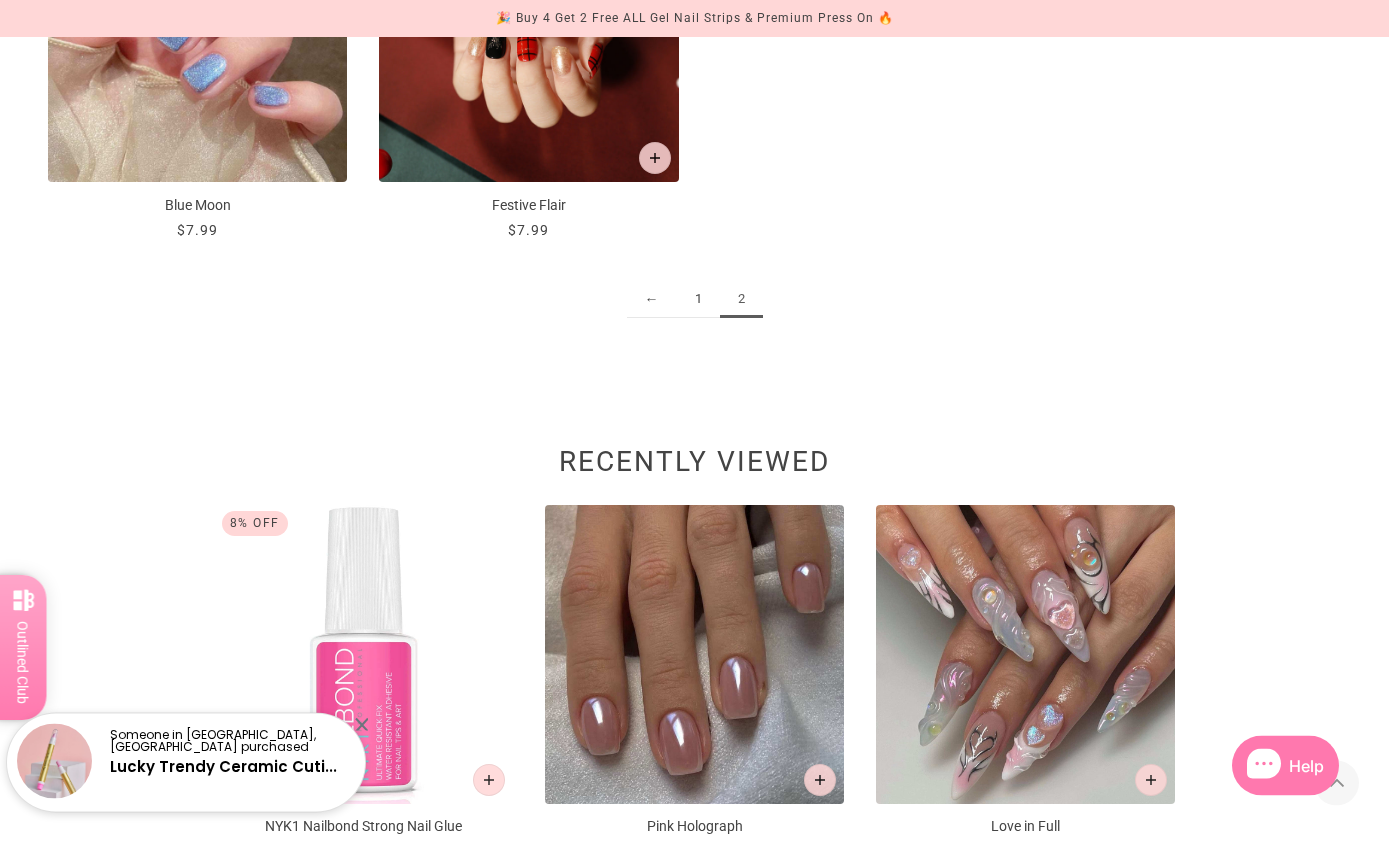 scroll, scrollTop: 2166, scrollLeft: 0, axis: vertical 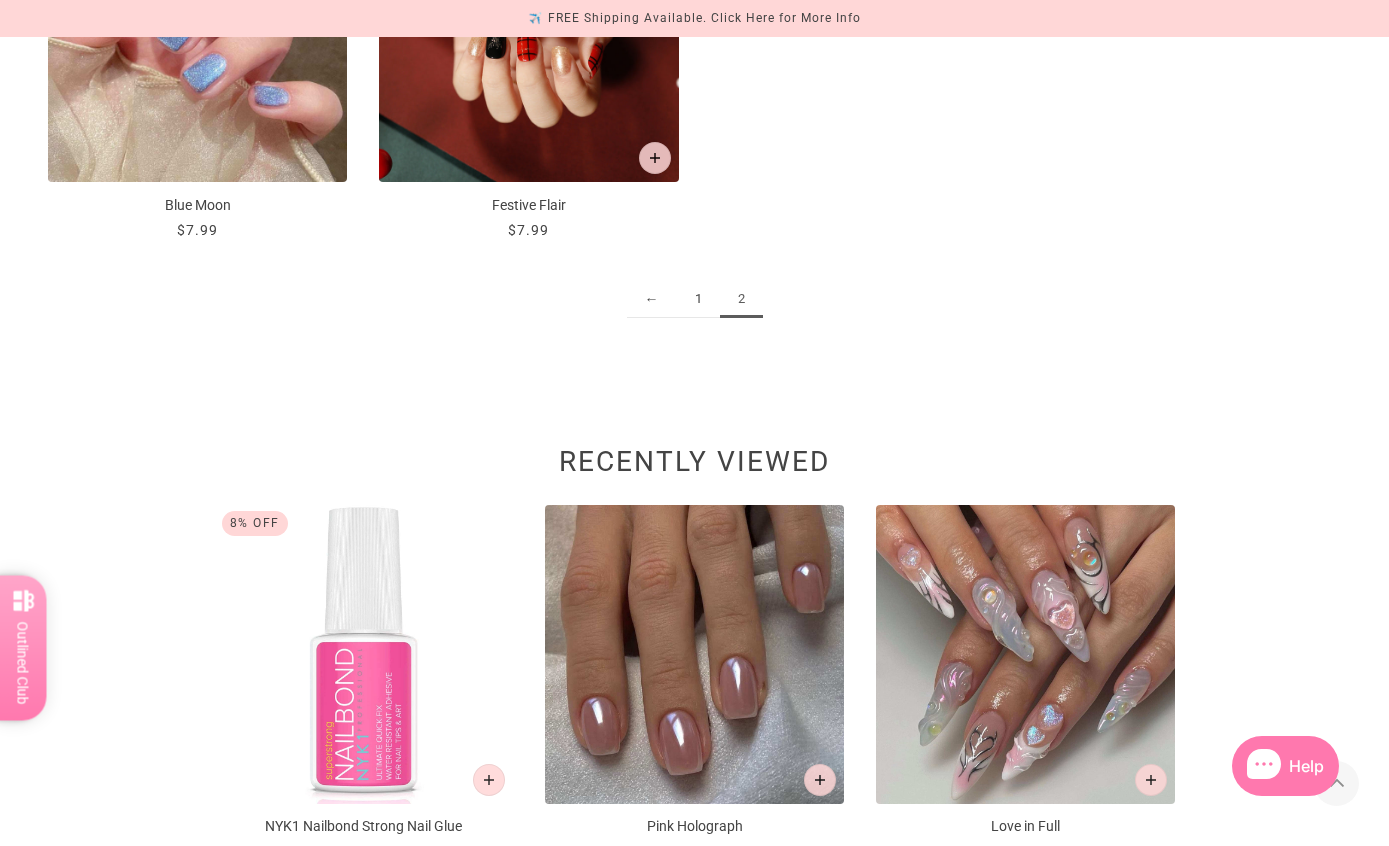 click 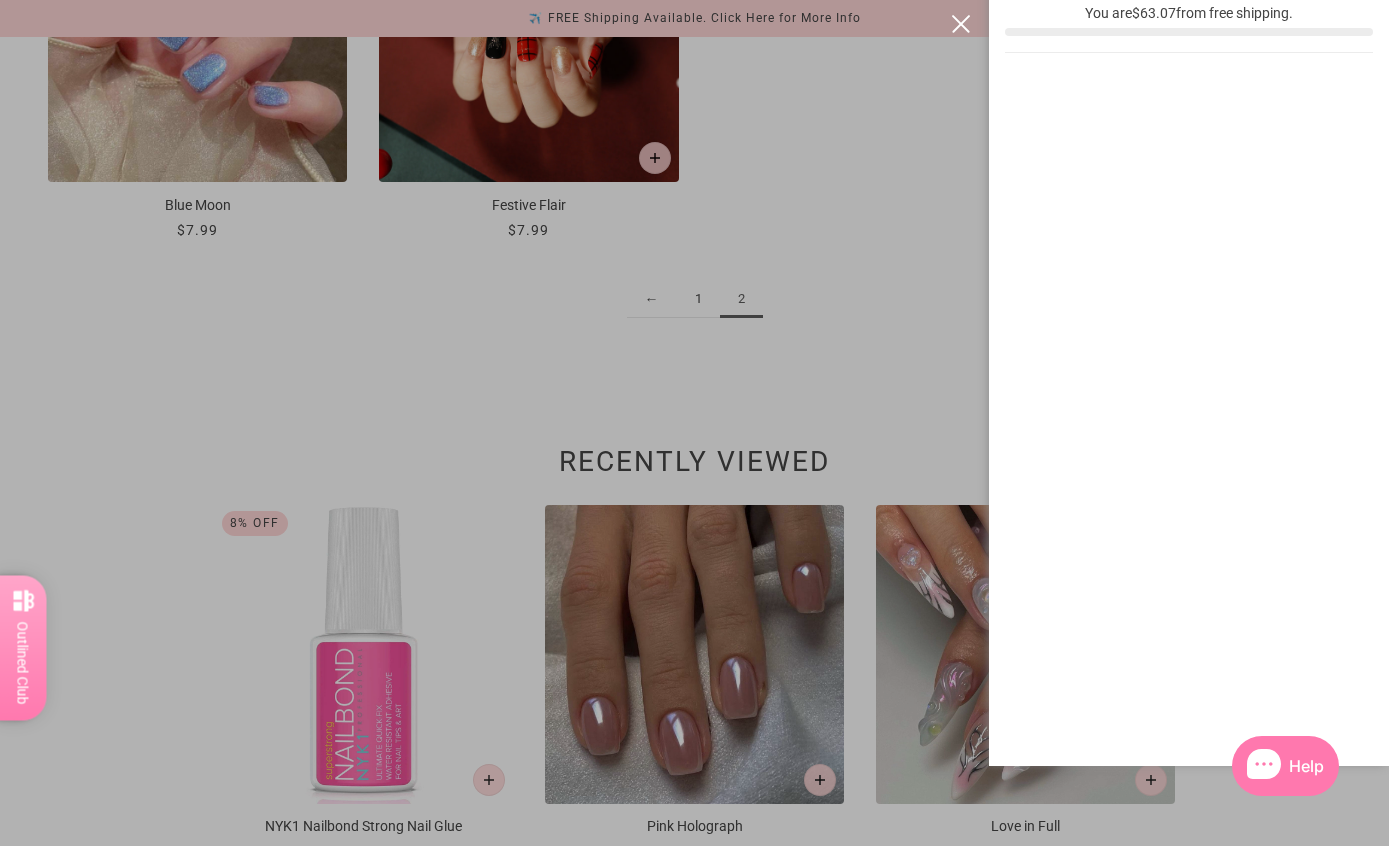 scroll, scrollTop: 0, scrollLeft: 0, axis: both 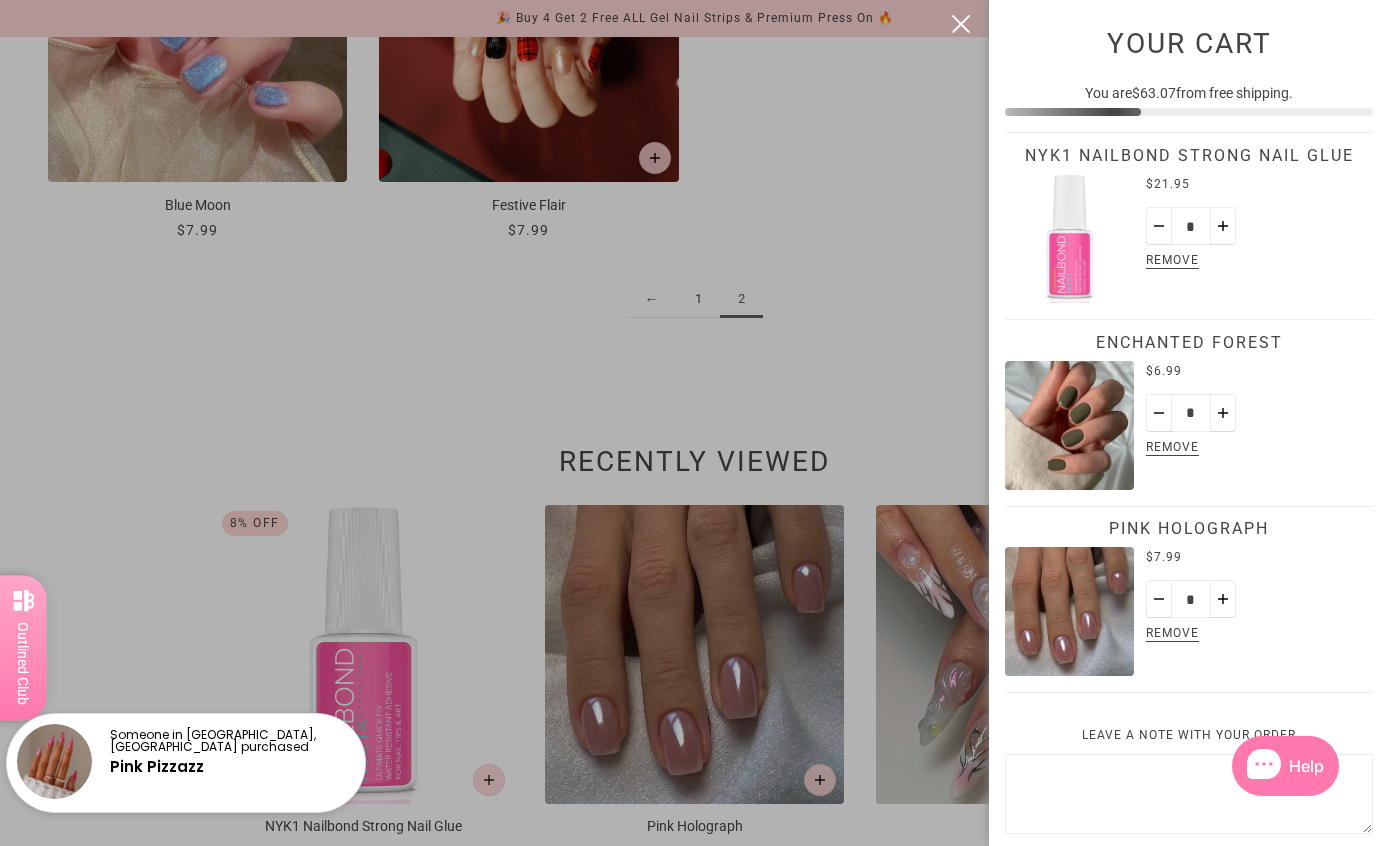 click at bounding box center [694, 423] 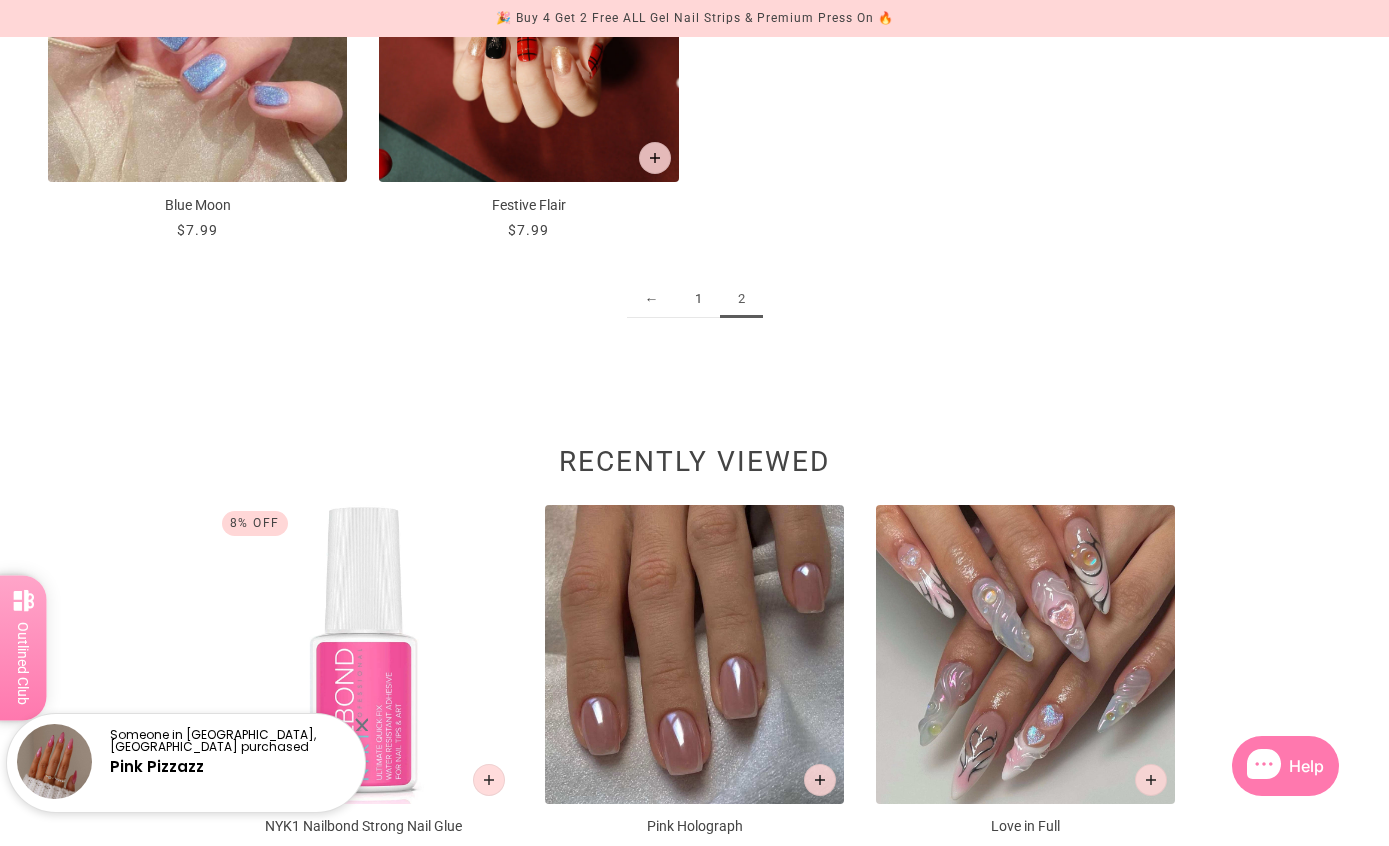 scroll, scrollTop: 0, scrollLeft: 0, axis: both 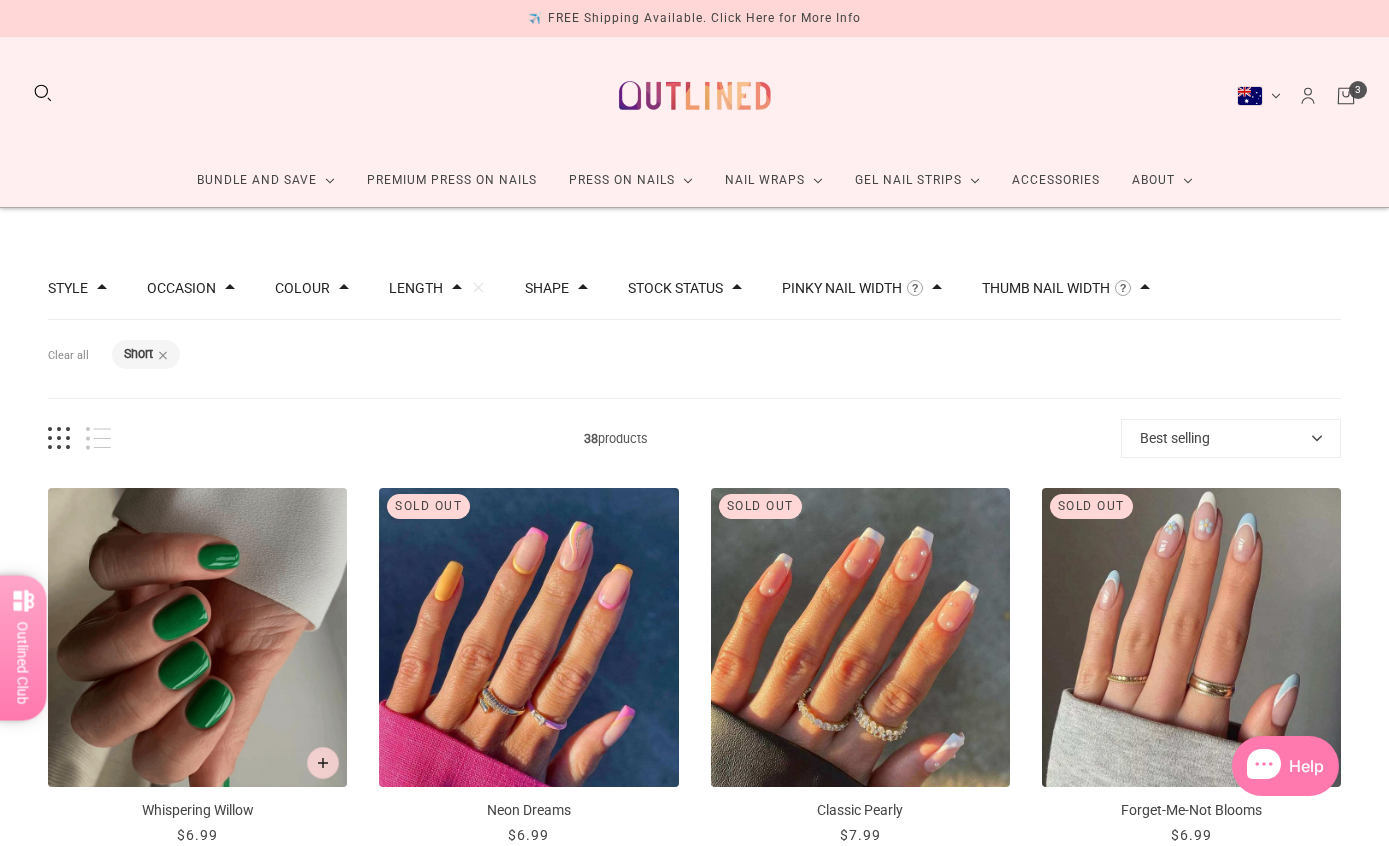 click on "Stock status" at bounding box center [685, 288] 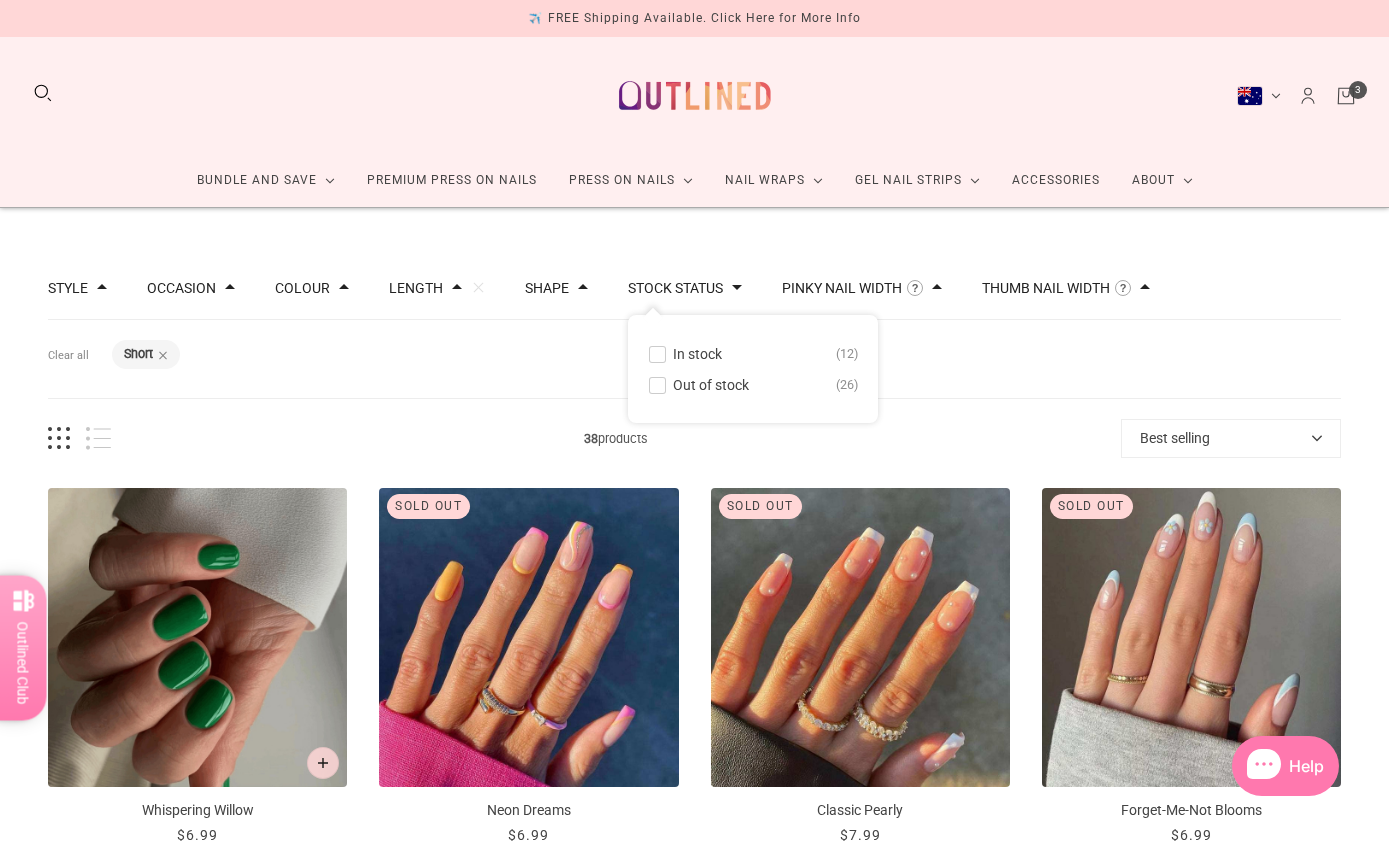 click on "In stock" at bounding box center (697, 354) 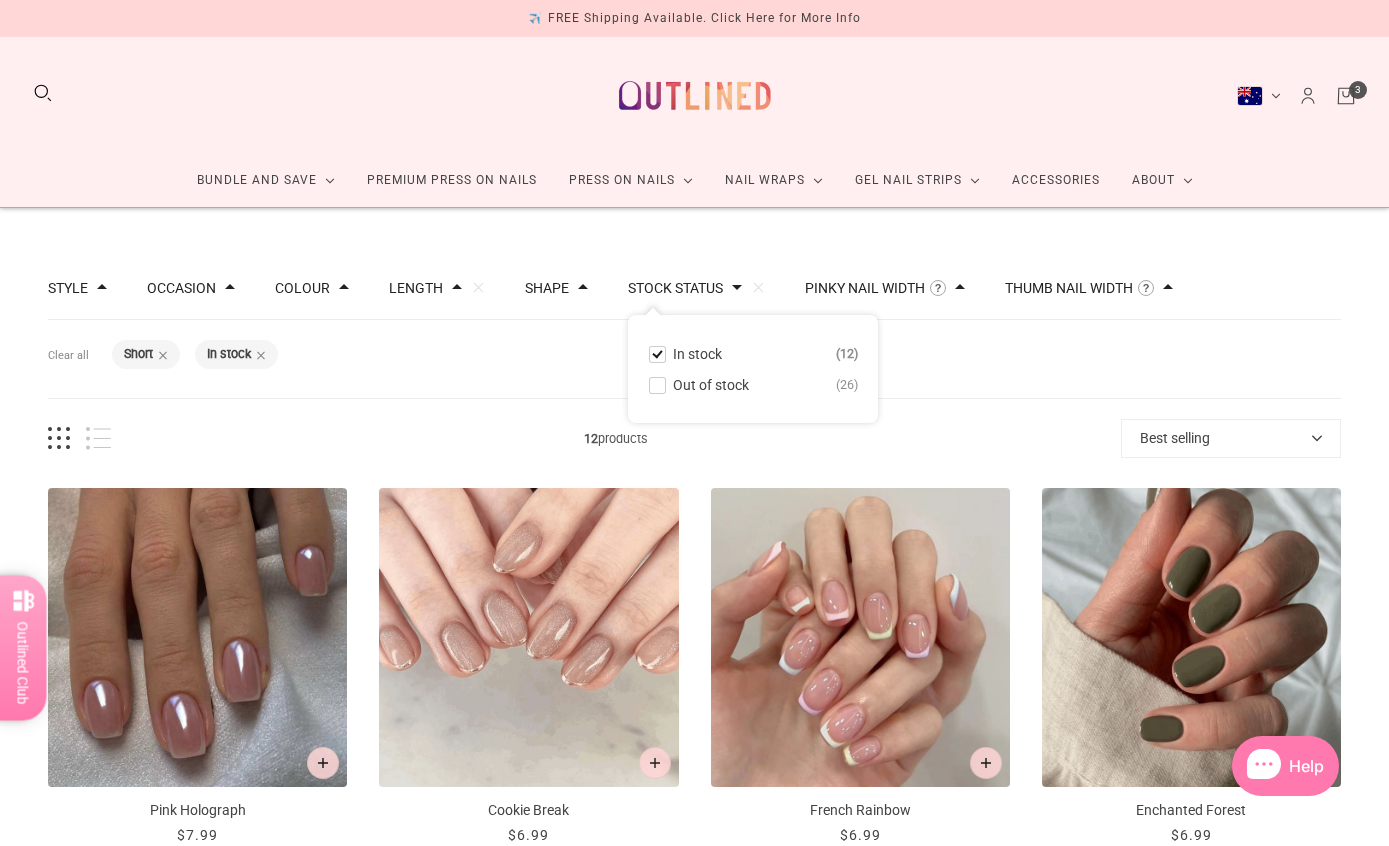 click on "Filters   Clear all   Length:  Short Stock status:  In stock" at bounding box center [694, 359] 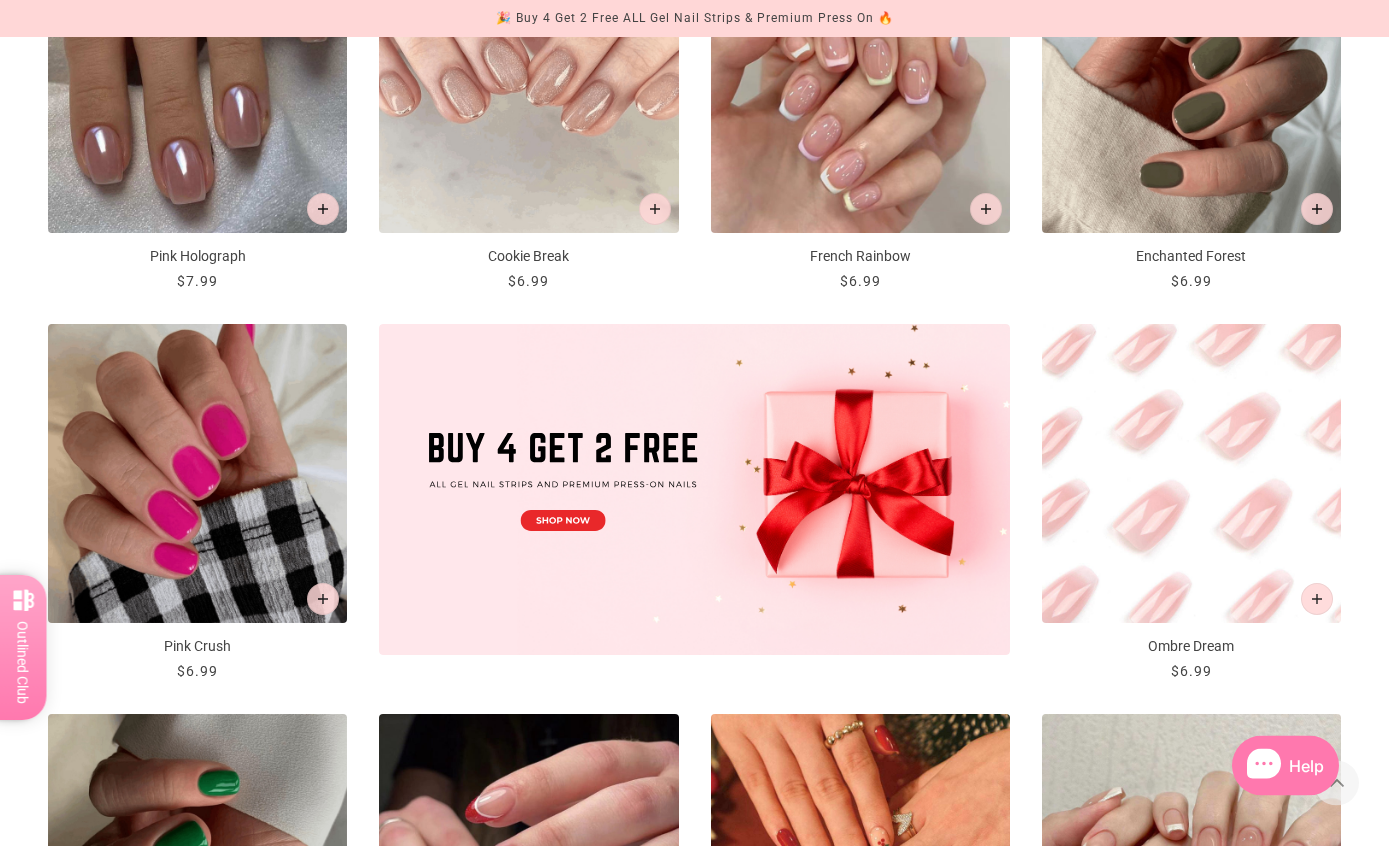 scroll, scrollTop: 553, scrollLeft: 0, axis: vertical 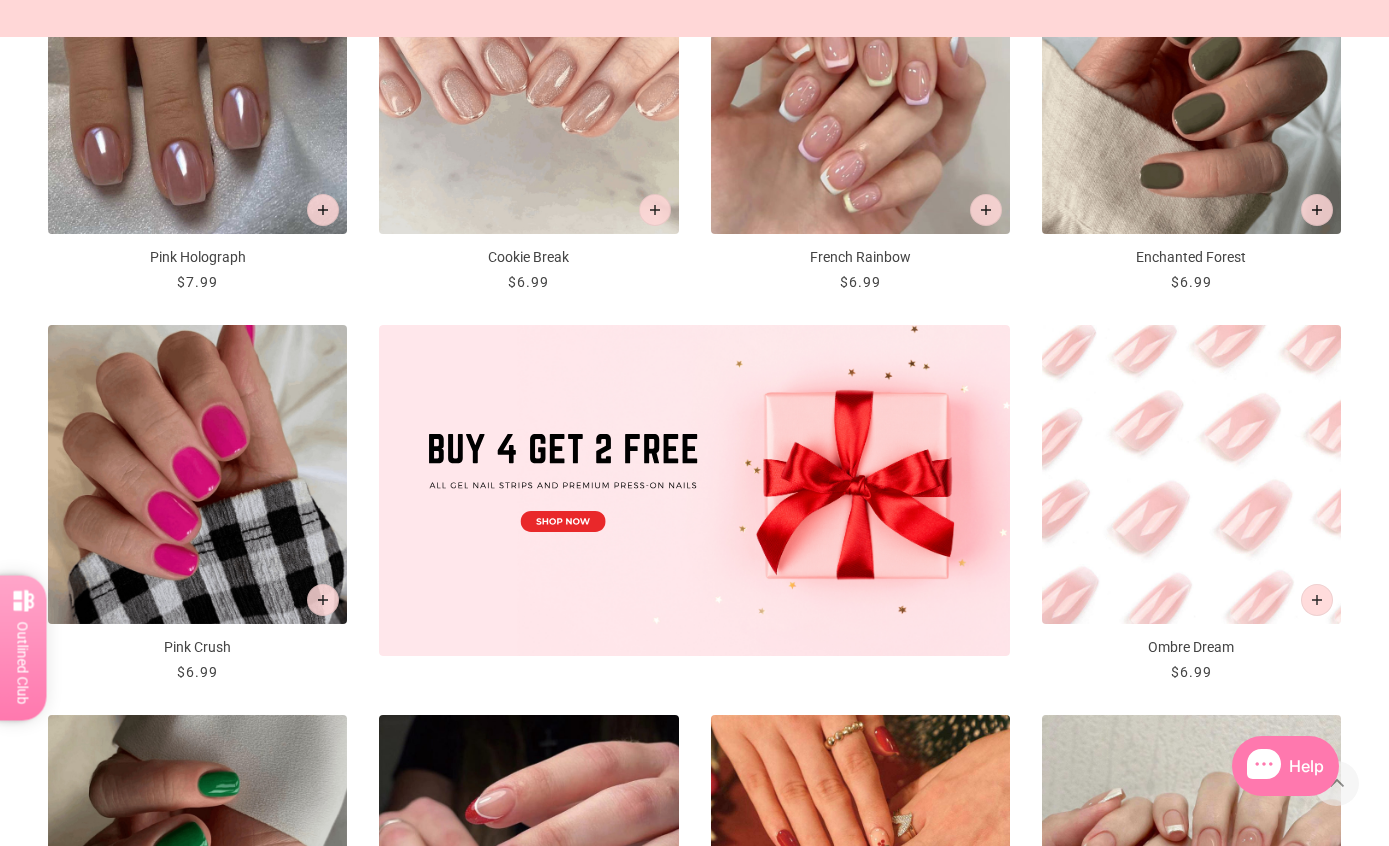 click 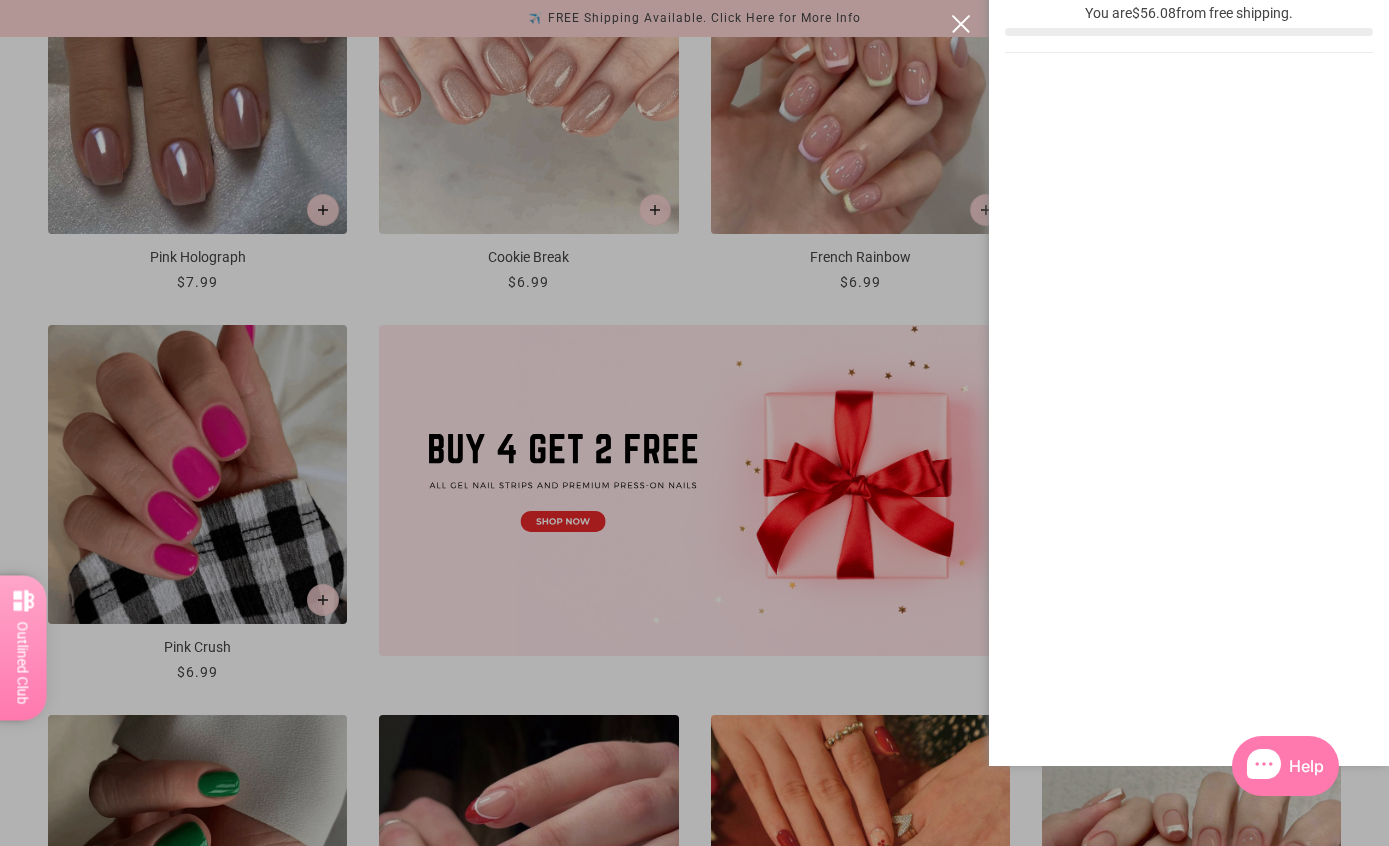 scroll, scrollTop: 0, scrollLeft: 0, axis: both 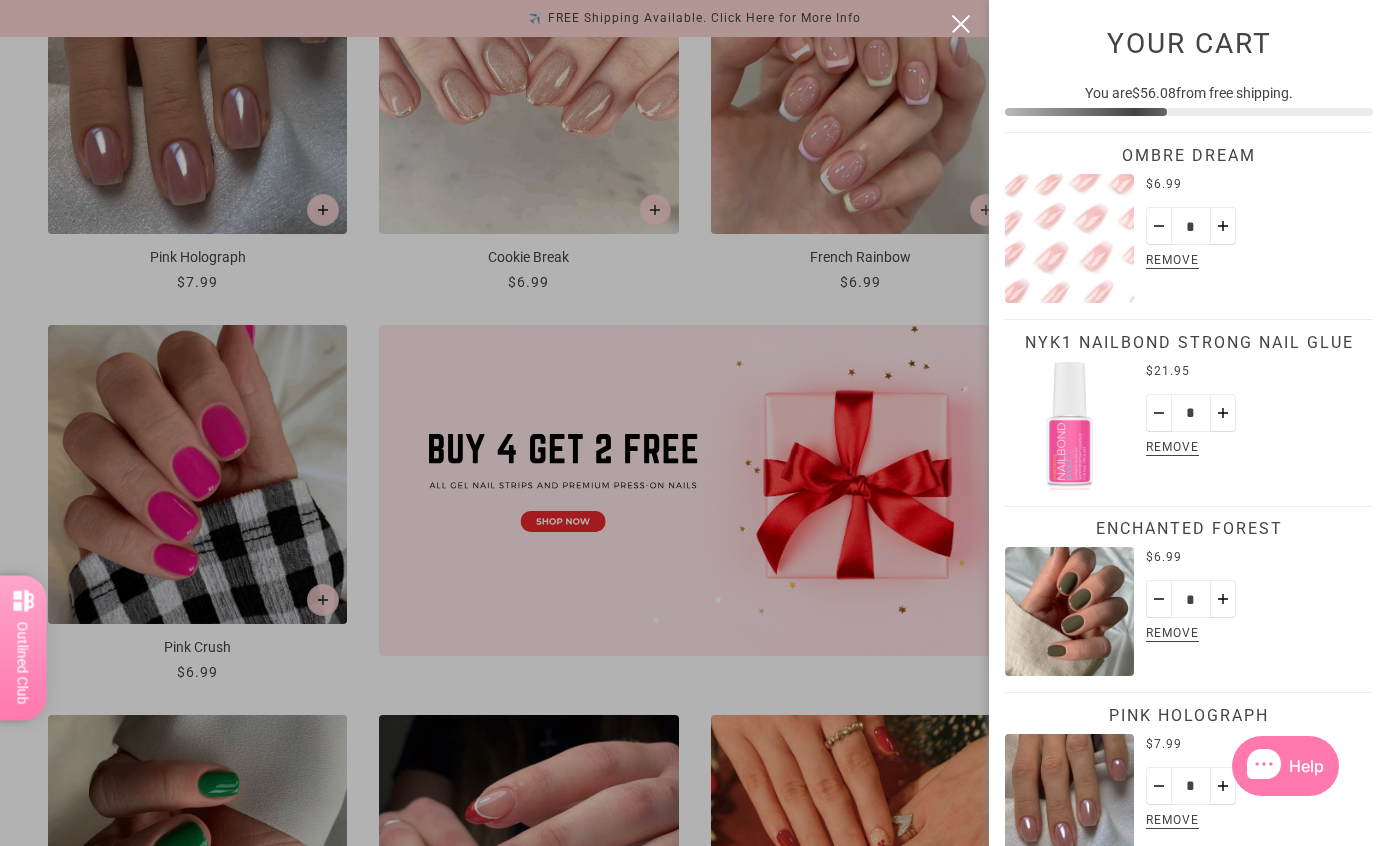 click at bounding box center [694, 423] 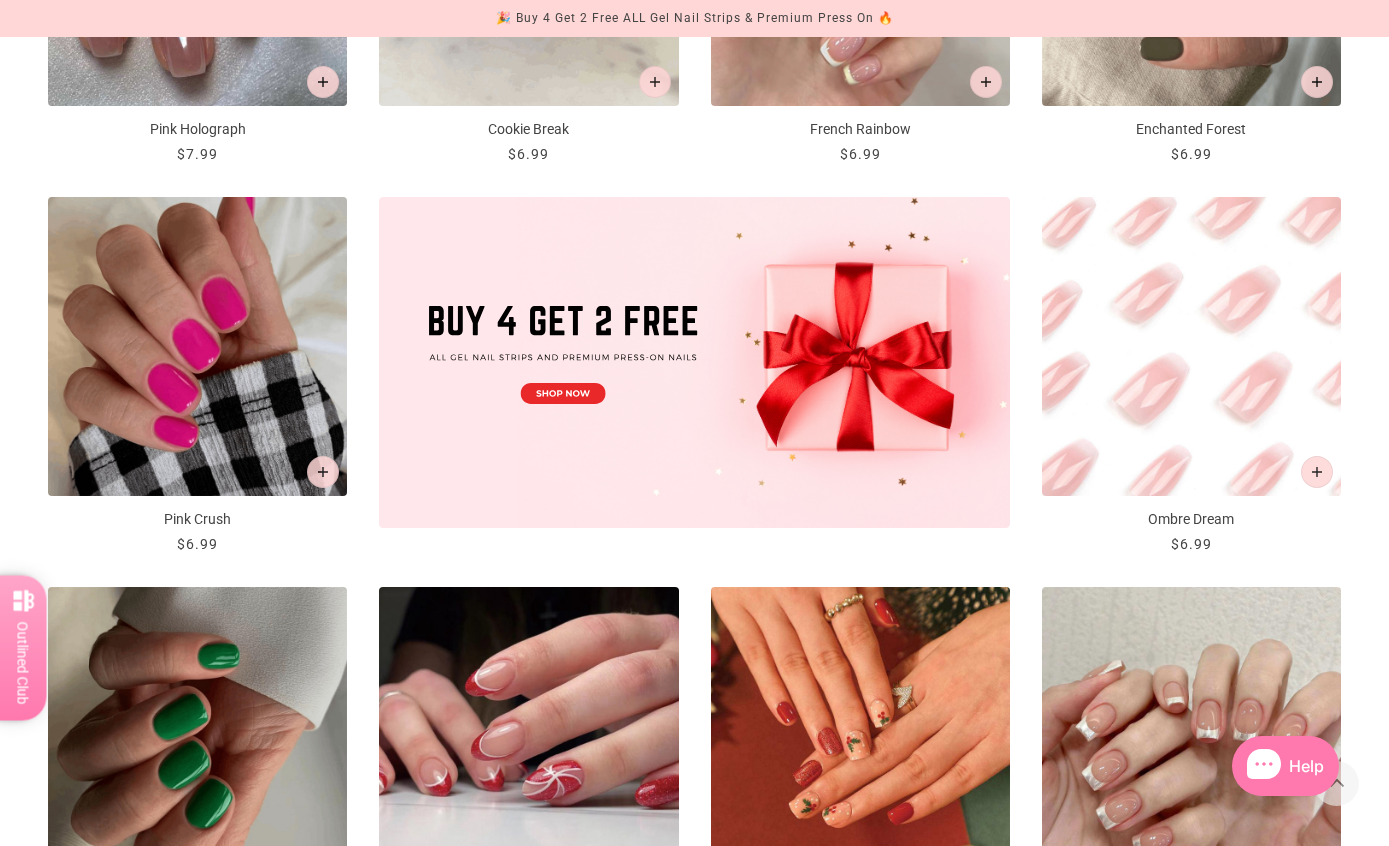 scroll, scrollTop: 0, scrollLeft: 0, axis: both 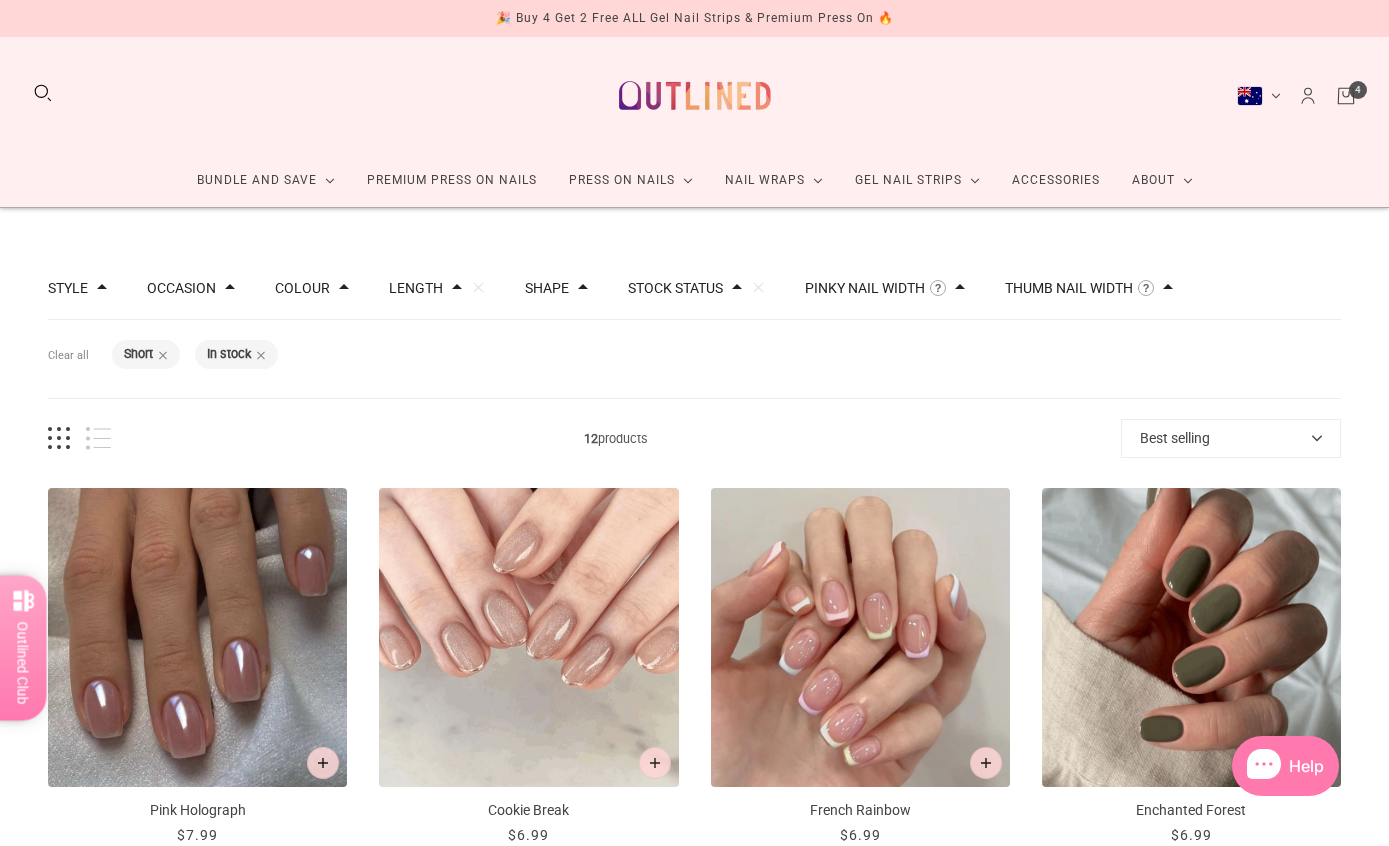 click on "Length     Clear" at bounding box center [437, 288] 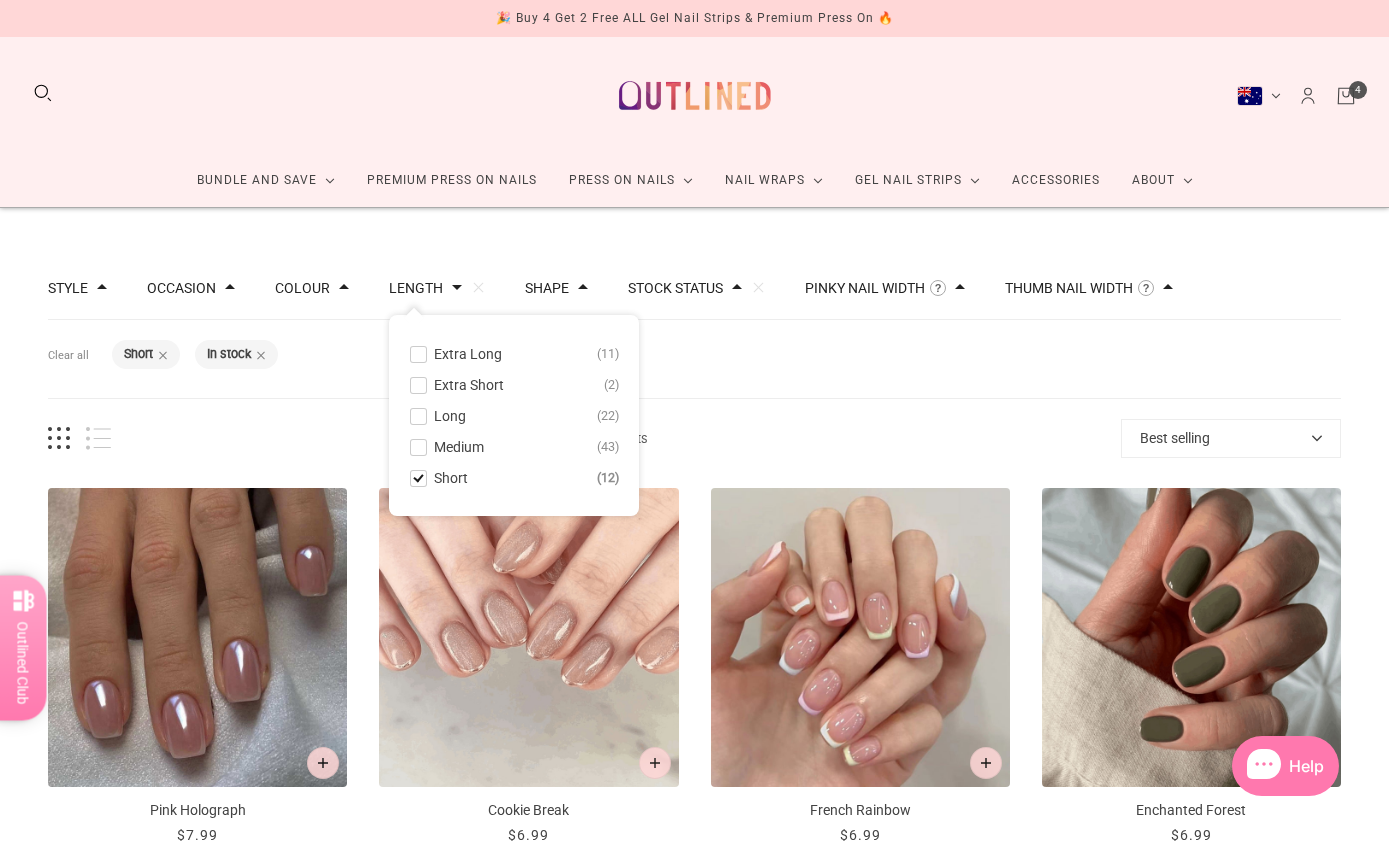 click on "Short   12" at bounding box center (514, 478) 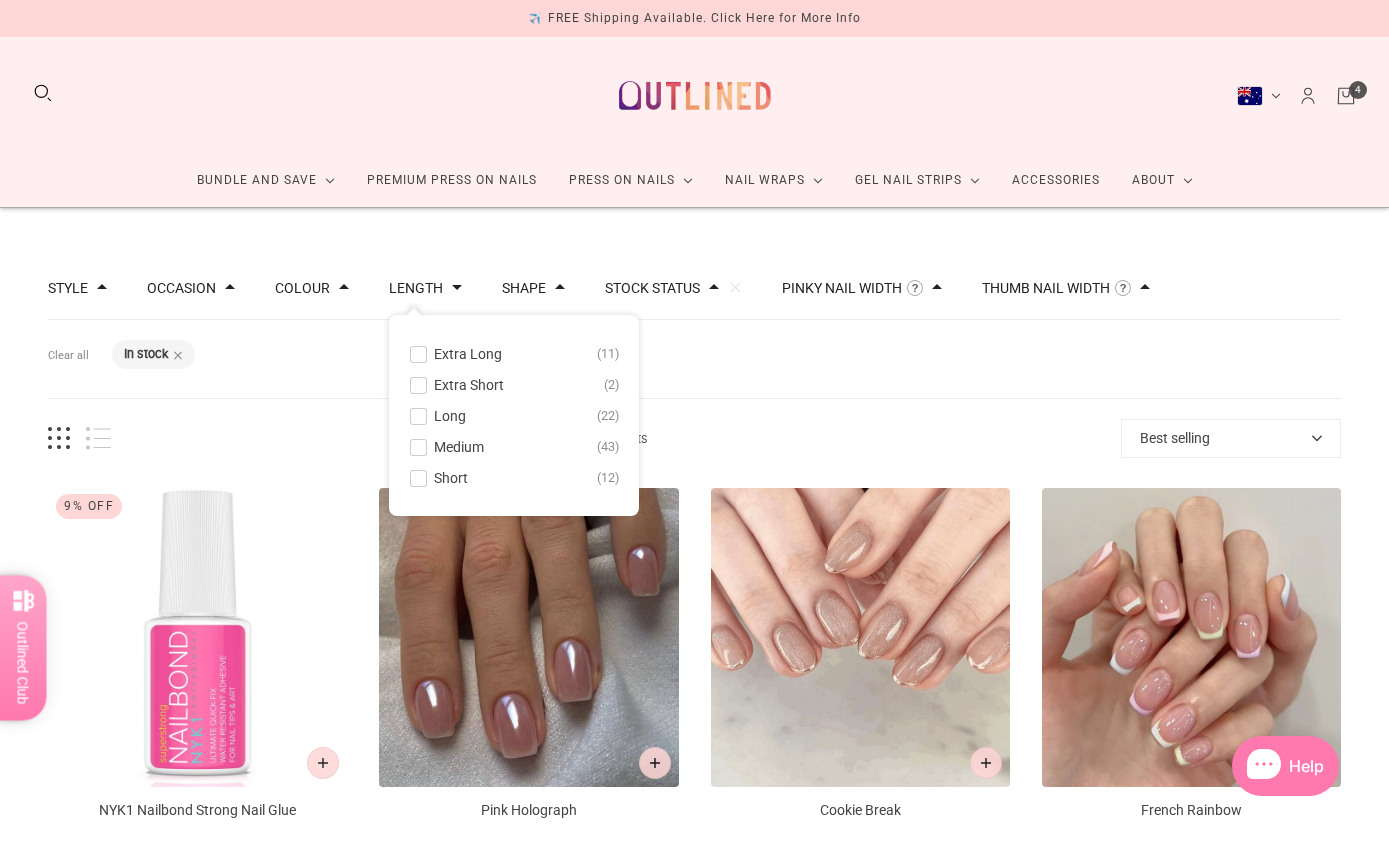 click on "Medium" at bounding box center (459, 447) 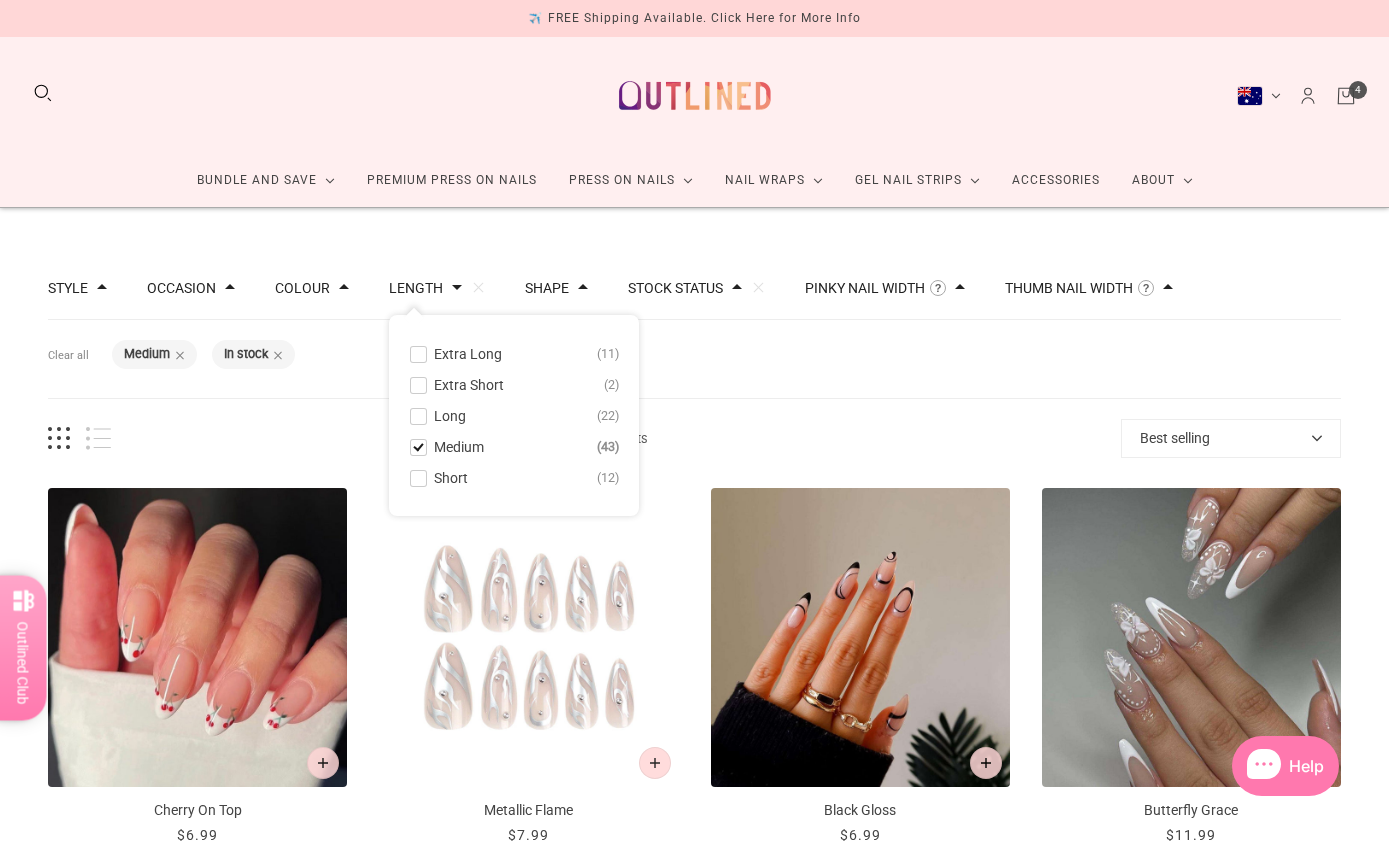 click on "Clear" at bounding box center [478, 287] 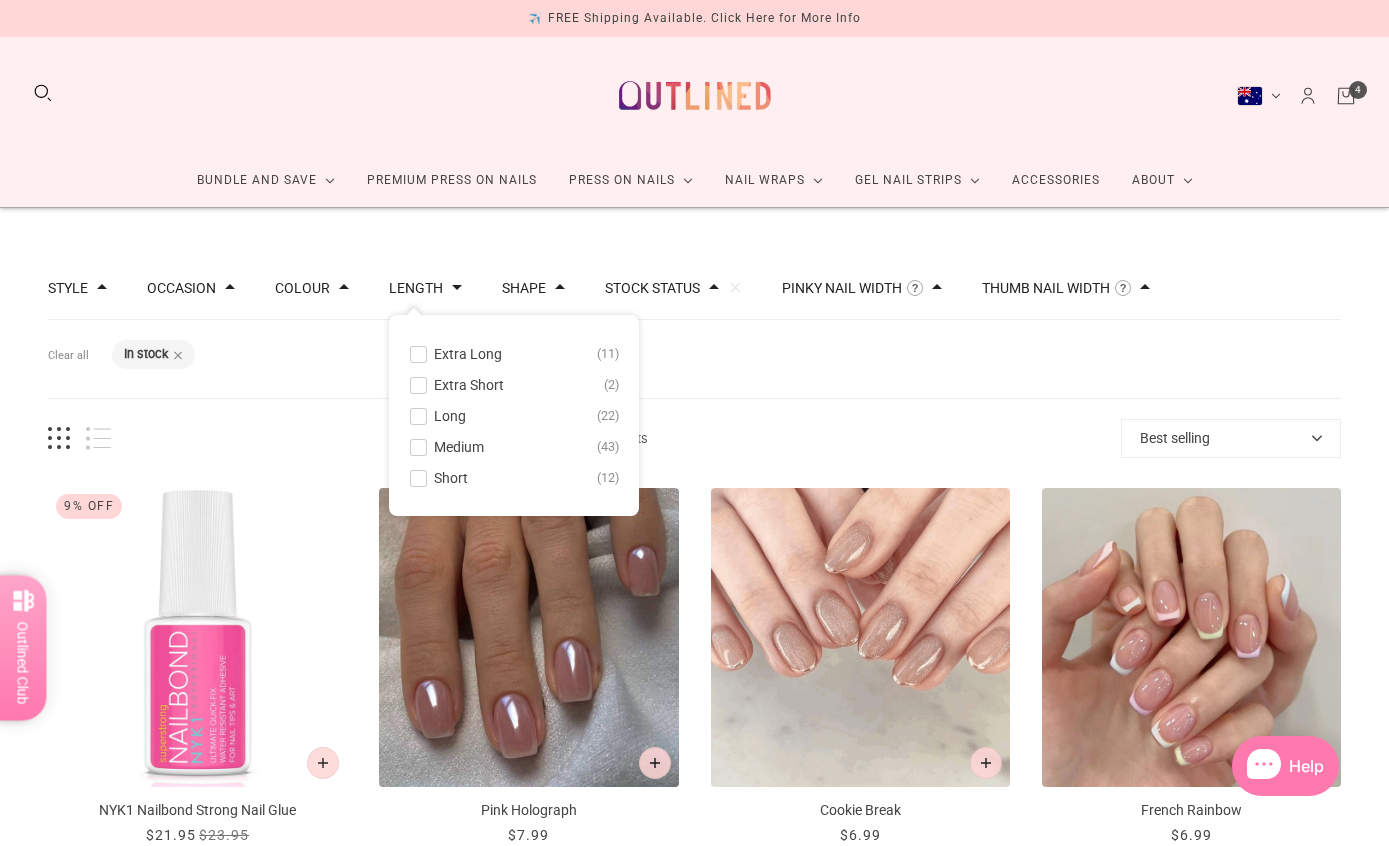 click on "Medium" at bounding box center [459, 447] 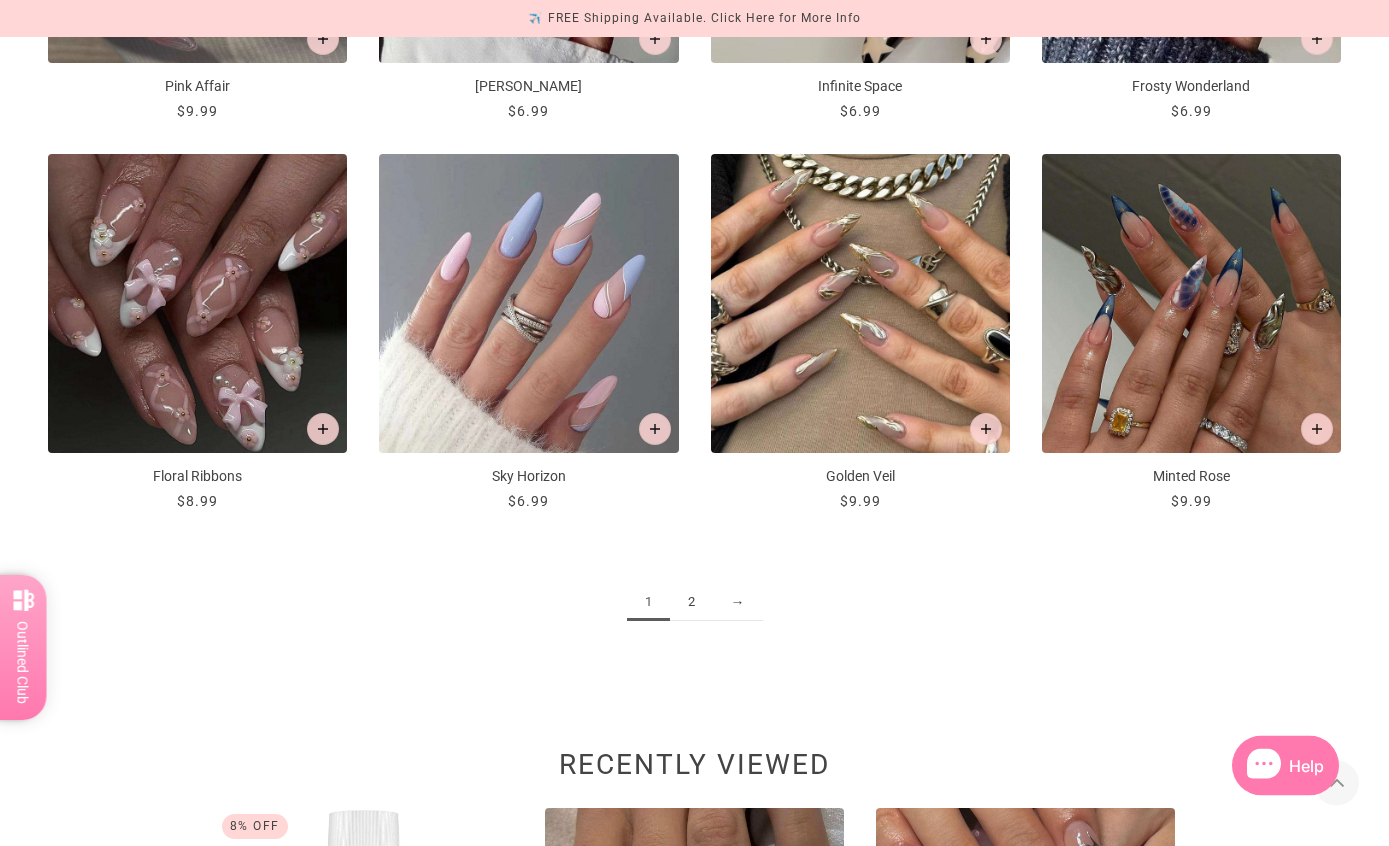 scroll, scrollTop: 2285, scrollLeft: 0, axis: vertical 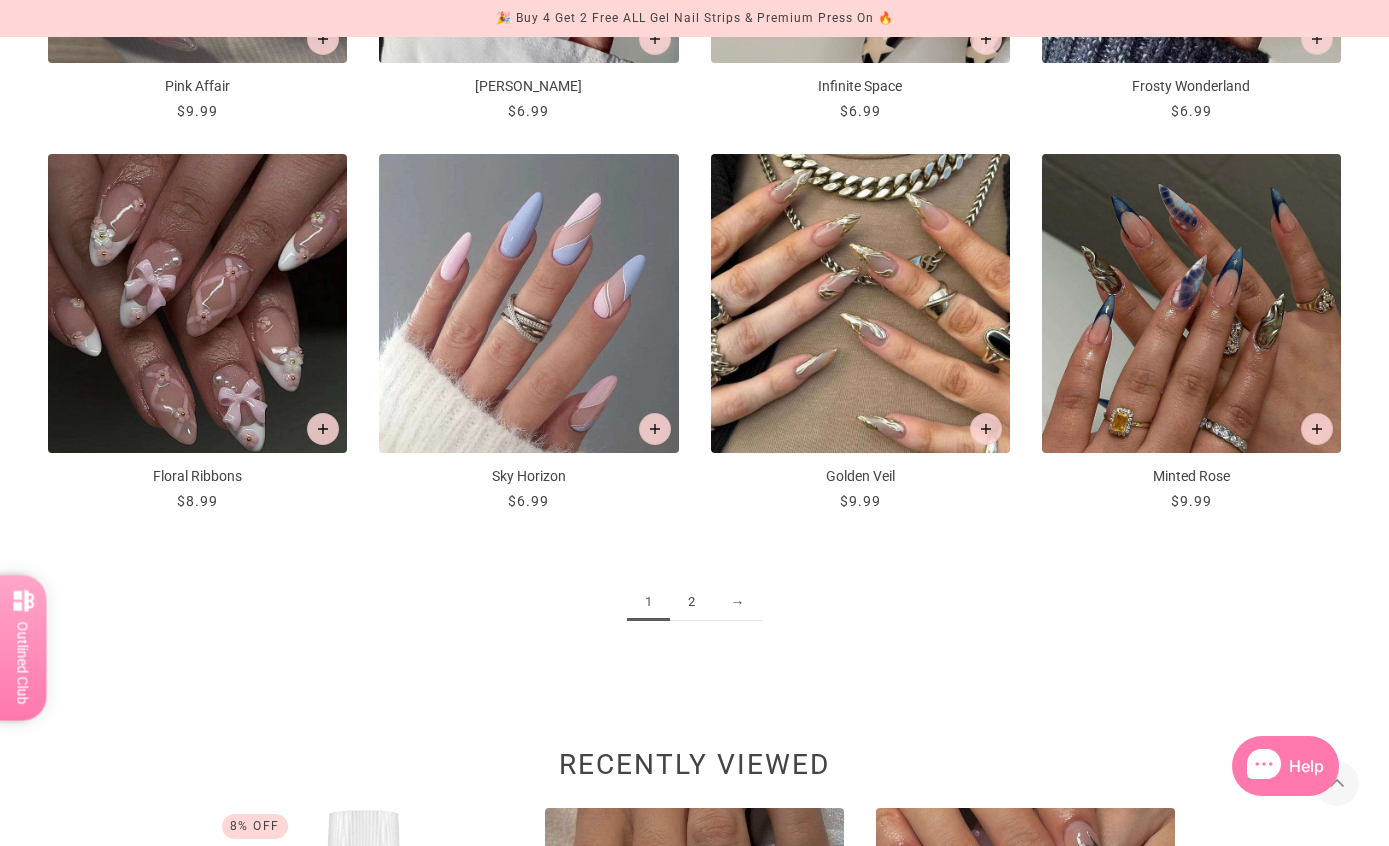 click on "2" at bounding box center (691, 602) 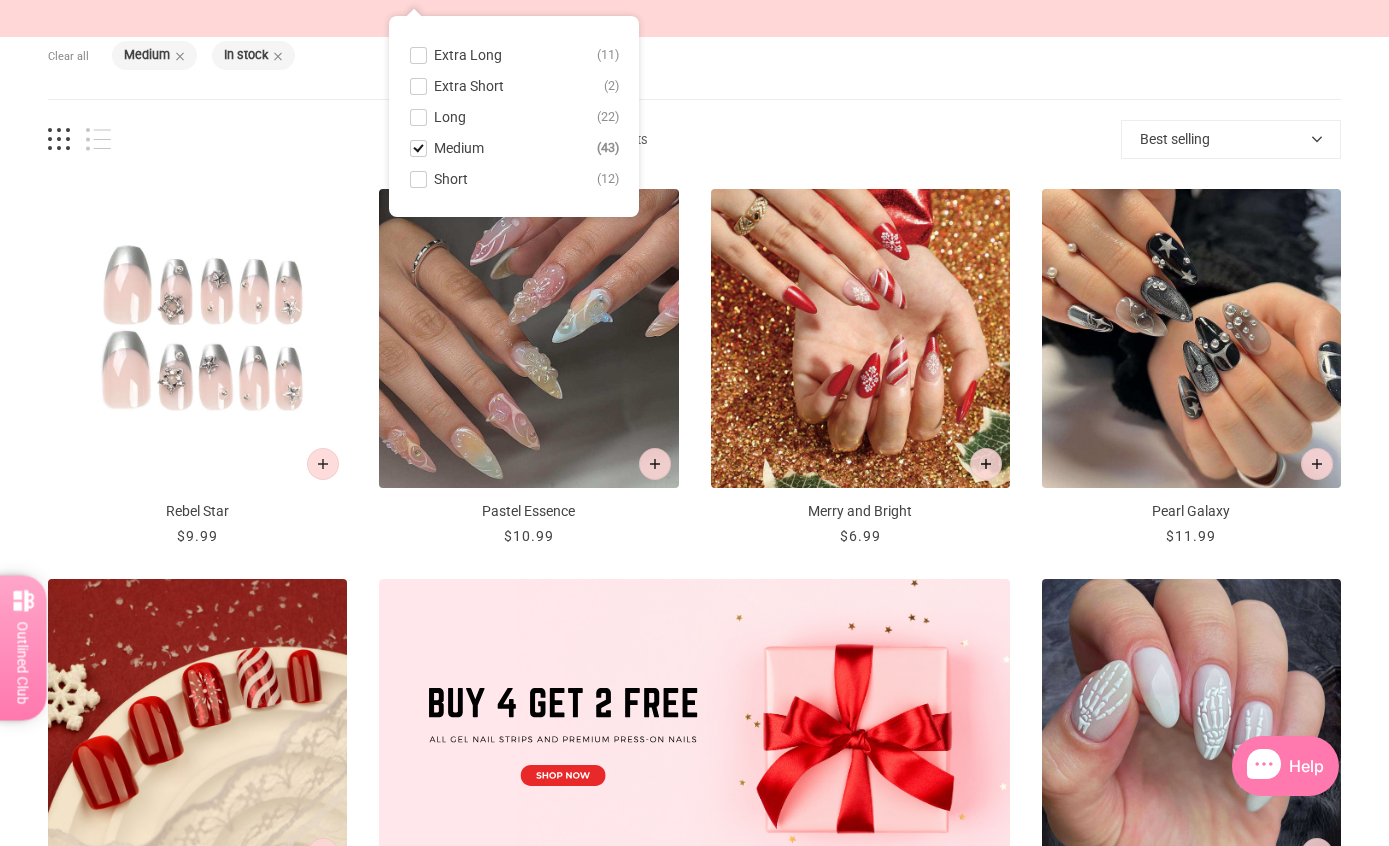 scroll, scrollTop: 0, scrollLeft: 0, axis: both 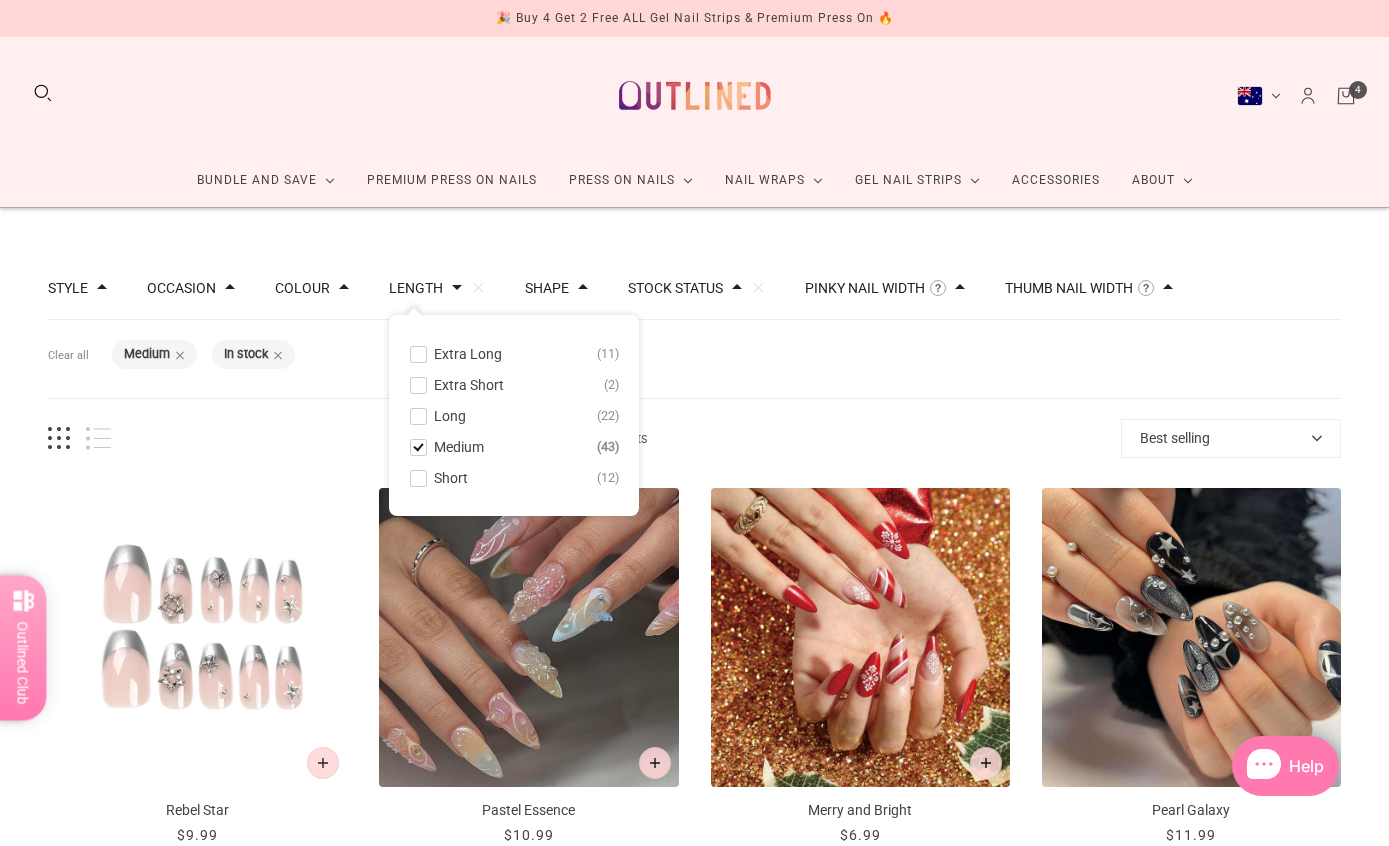 click on "Nail Wraps" 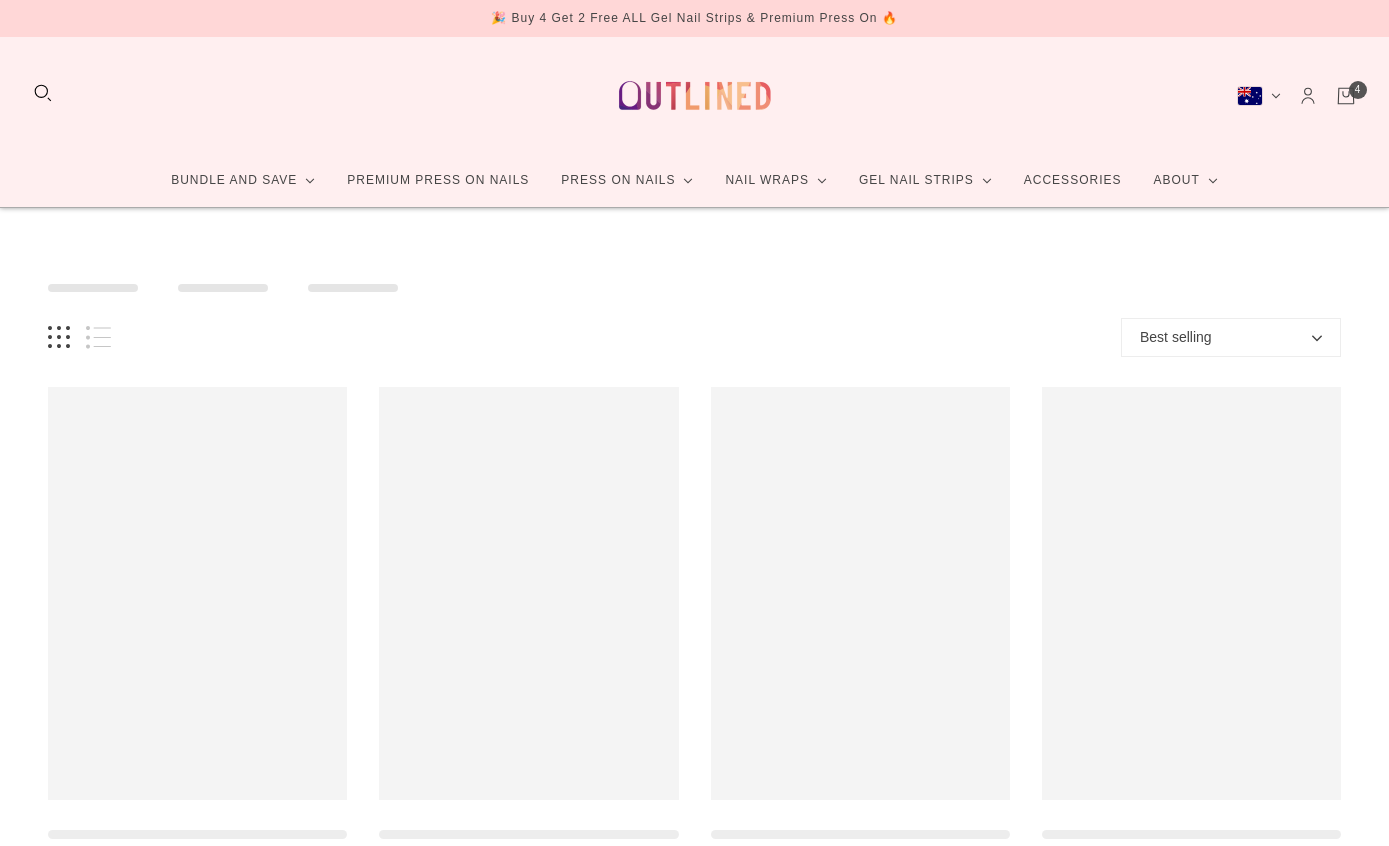 scroll, scrollTop: 0, scrollLeft: 0, axis: both 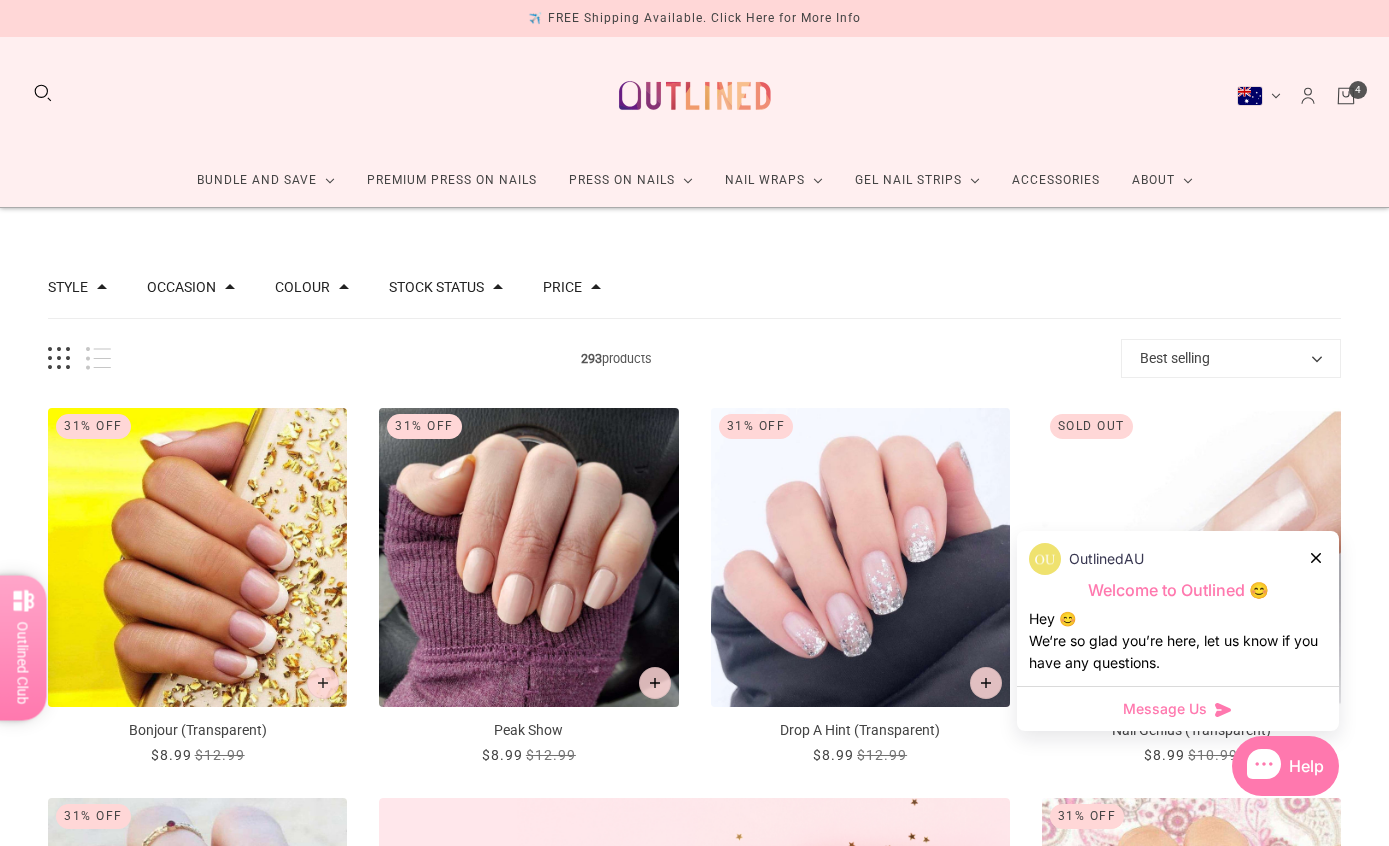 click at bounding box center (1317, 557) 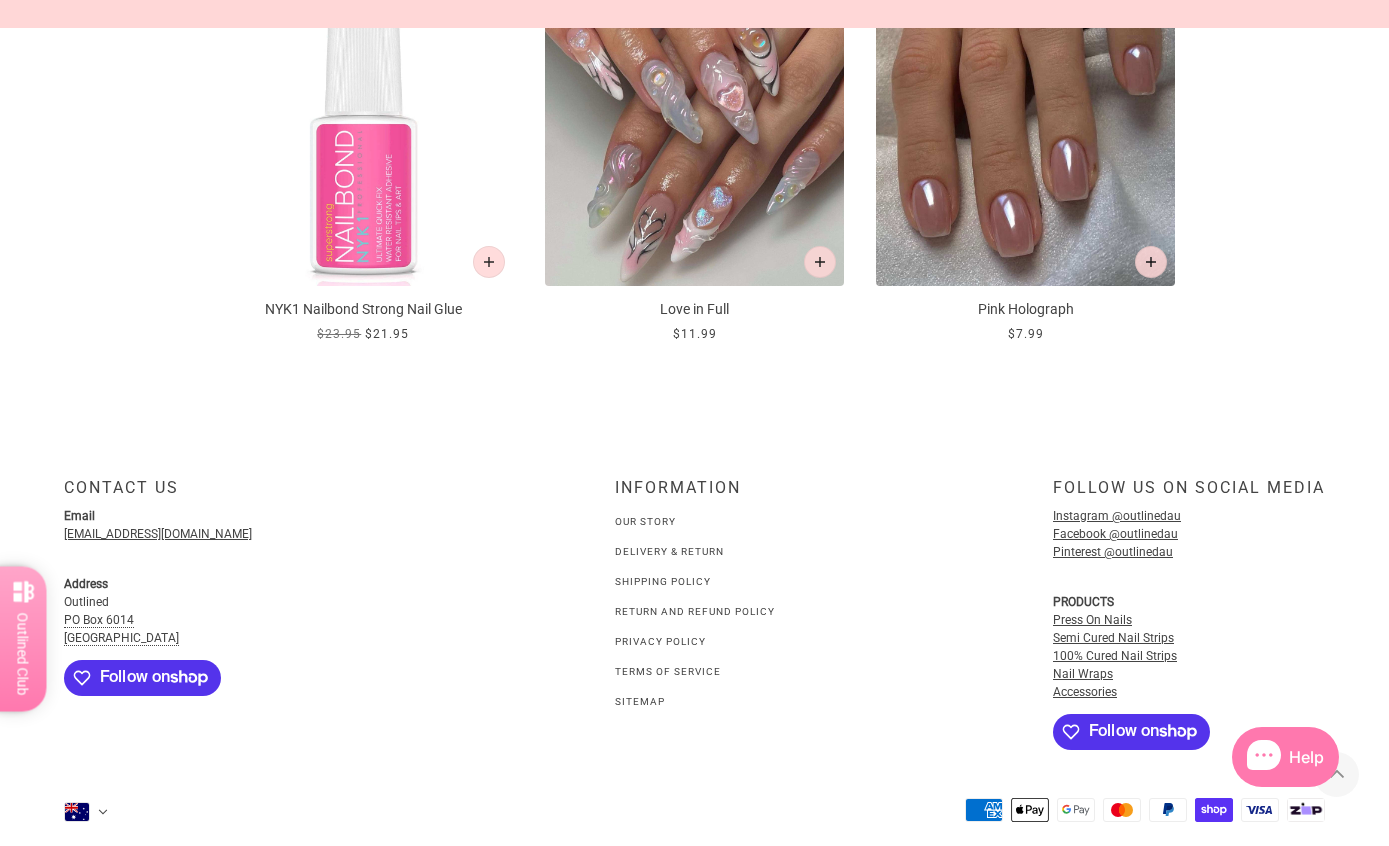 scroll, scrollTop: 3097, scrollLeft: 0, axis: vertical 